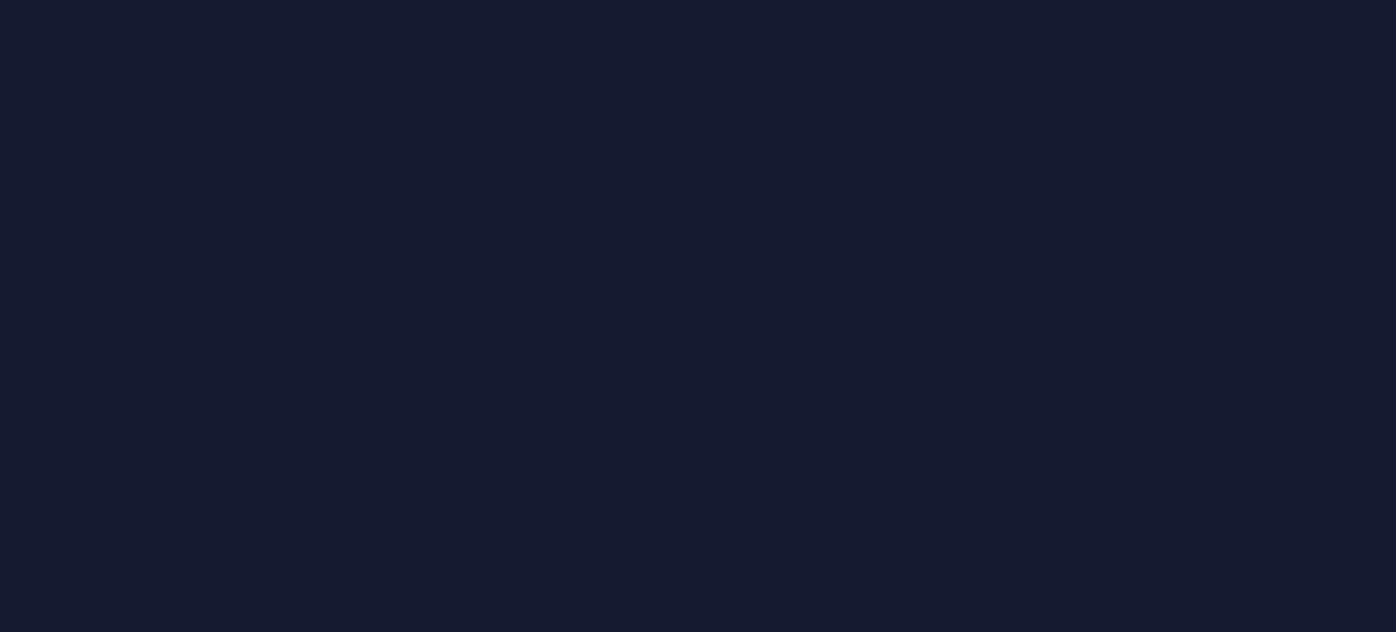 scroll, scrollTop: 0, scrollLeft: 0, axis: both 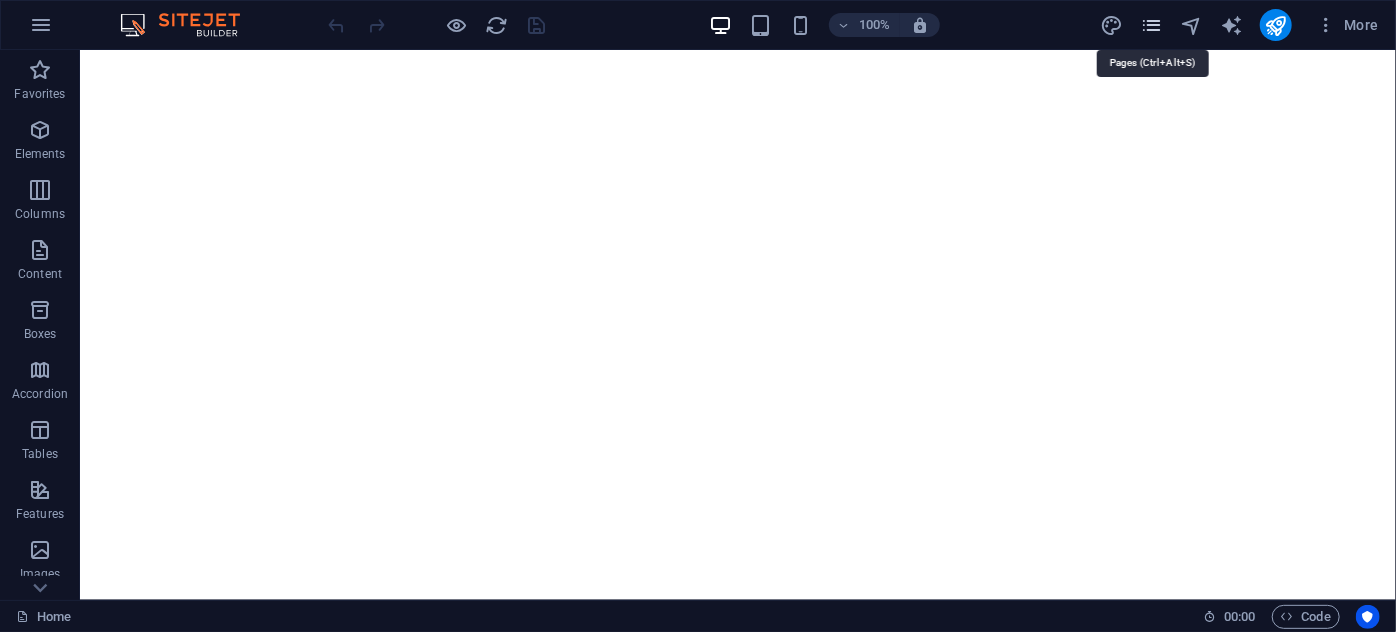 click at bounding box center [1151, 25] 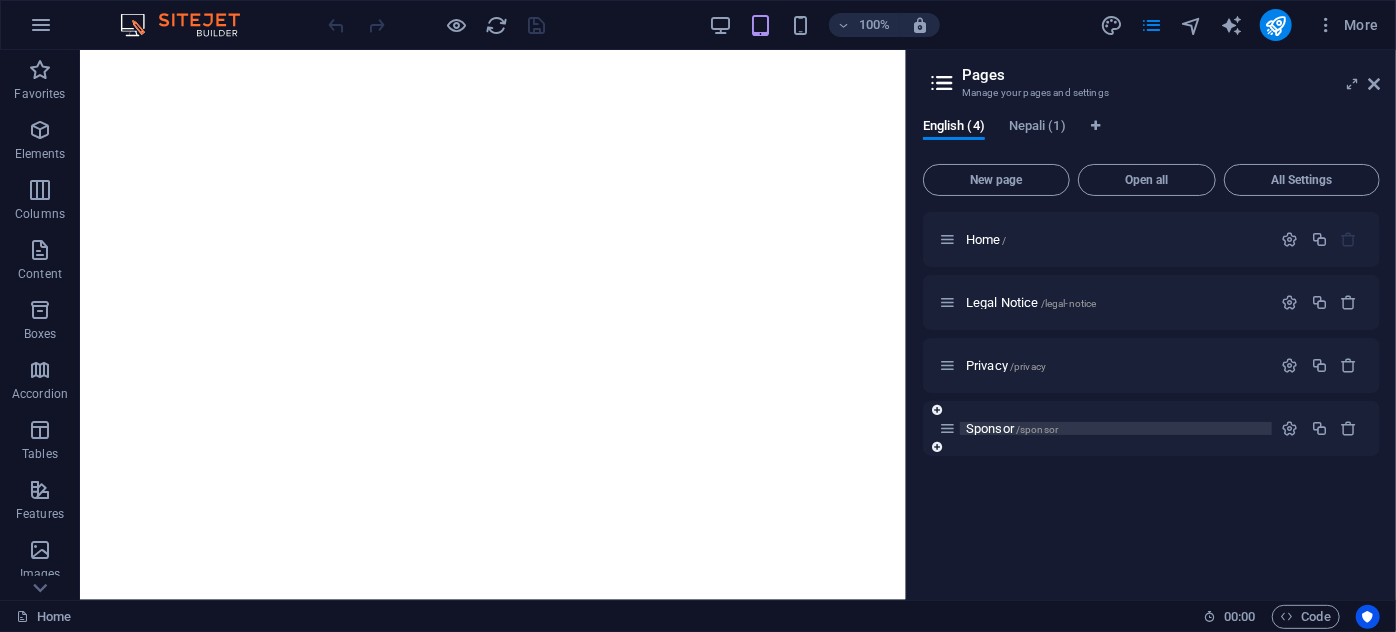 click on "Sponsor /sponsor" at bounding box center [1116, 428] 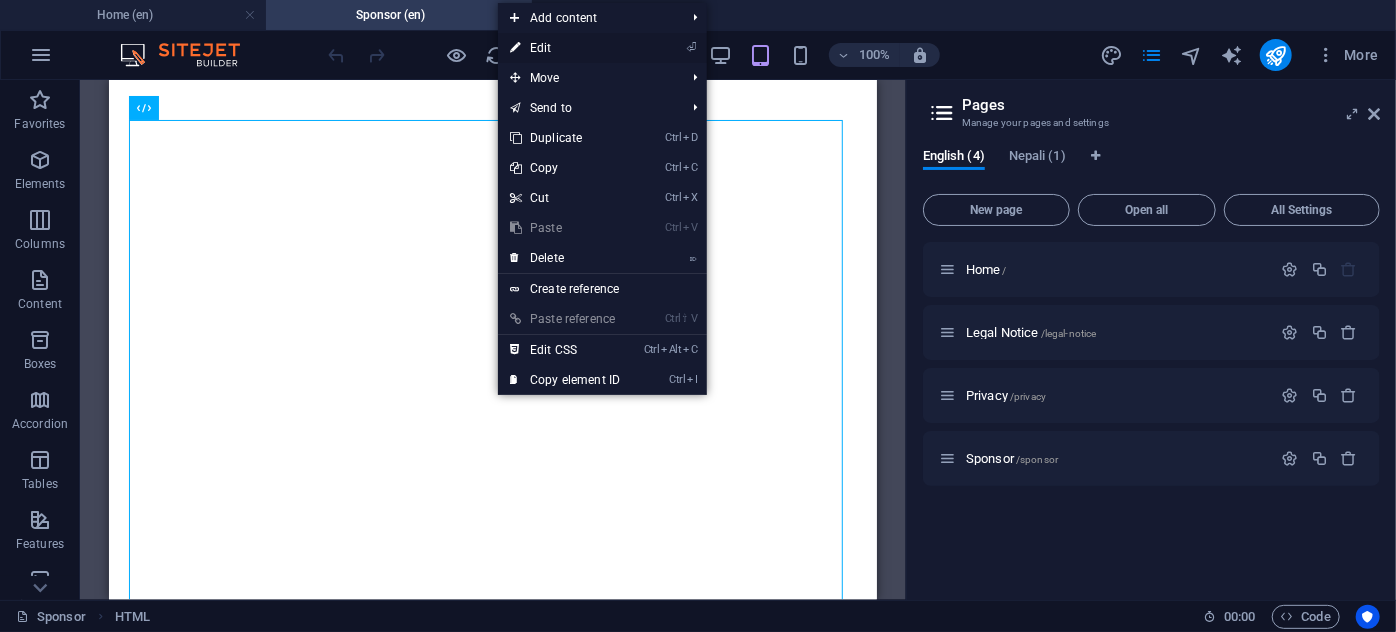 click on "⏎  Edit" at bounding box center (565, 48) 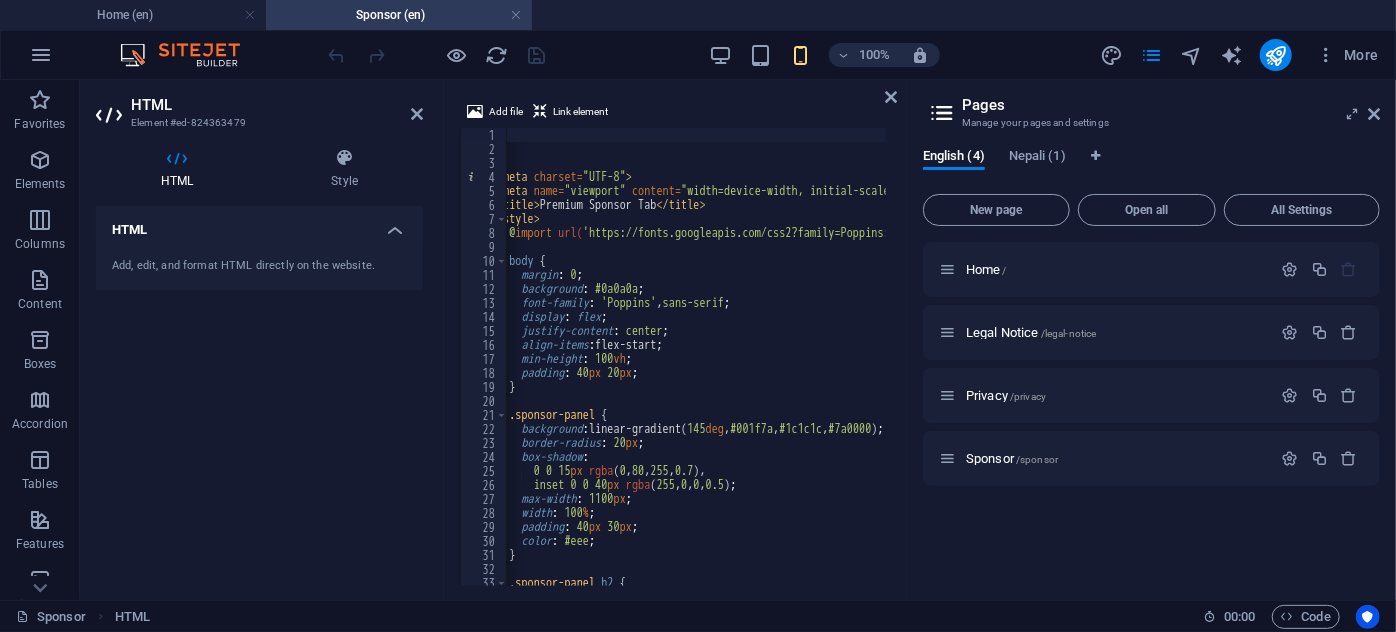 scroll, scrollTop: 0, scrollLeft: 0, axis: both 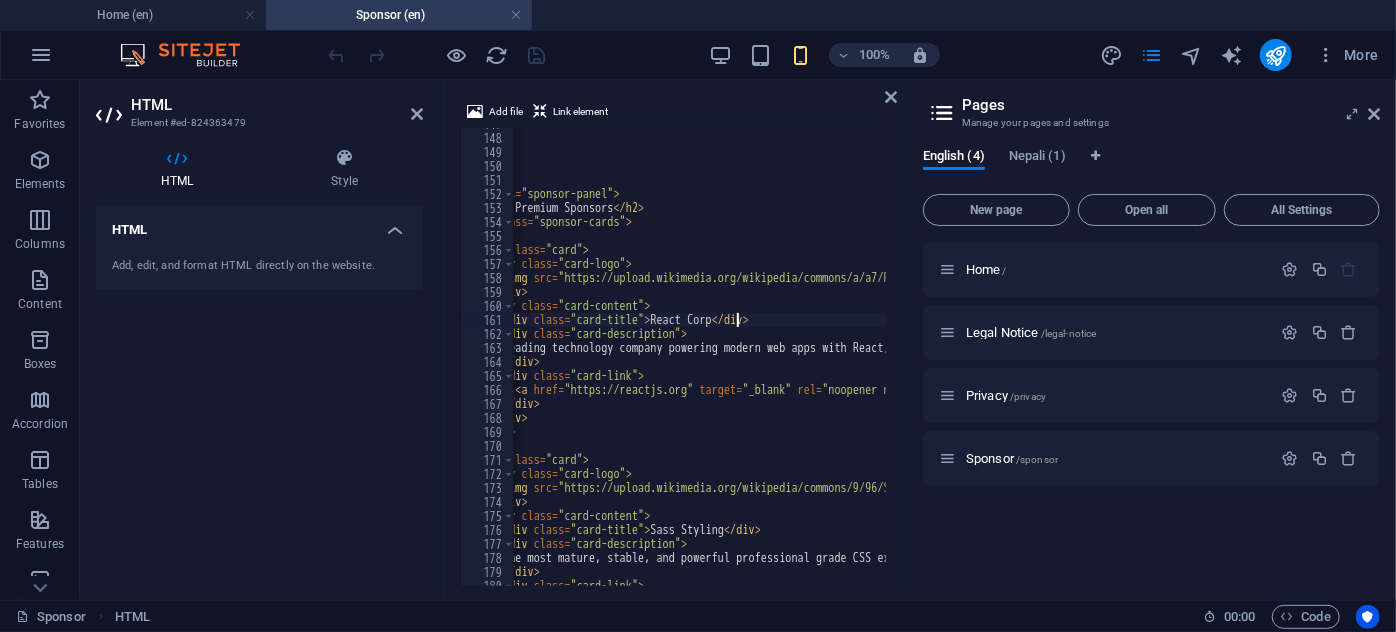 click on "</ style > < div   class = "sponsor-panel" >    < h2 > Our Premium Sponsors </ h2 >    < div   class = "sponsor-cards" >      < div   class = "card" >         < div   class = "card-logo" >           < img   src = "https://upload.wikimedia.org/wikipedia/commons/a/a7/React-icon.svg"   alt = "Sponsor 1 Logo" >         </ div >         < div   class = "card-content" >           < div   class = "card-title" > [NAME] </ div >           < div   class = "card-description" >             Leading technology company powering modern web apps with React, the JavaScript library for building UI.           </ div >           < div   class = "card-link" >              < a   href = "https://reactjs.org"   target = "_blank"   rel = "noopener noreferrer" > Visit Website </ a >           </ div >         </ div >      </ div >      < div   class = "card" >         < div   class = "card-logo" >           < img   src = "https://upload.wikimedia.org/wikipedia/commons/9/96/Sass_Logo_Color.svg"   alt = "Sponsor 2 Logo" >         </ div >" at bounding box center (834, 358) 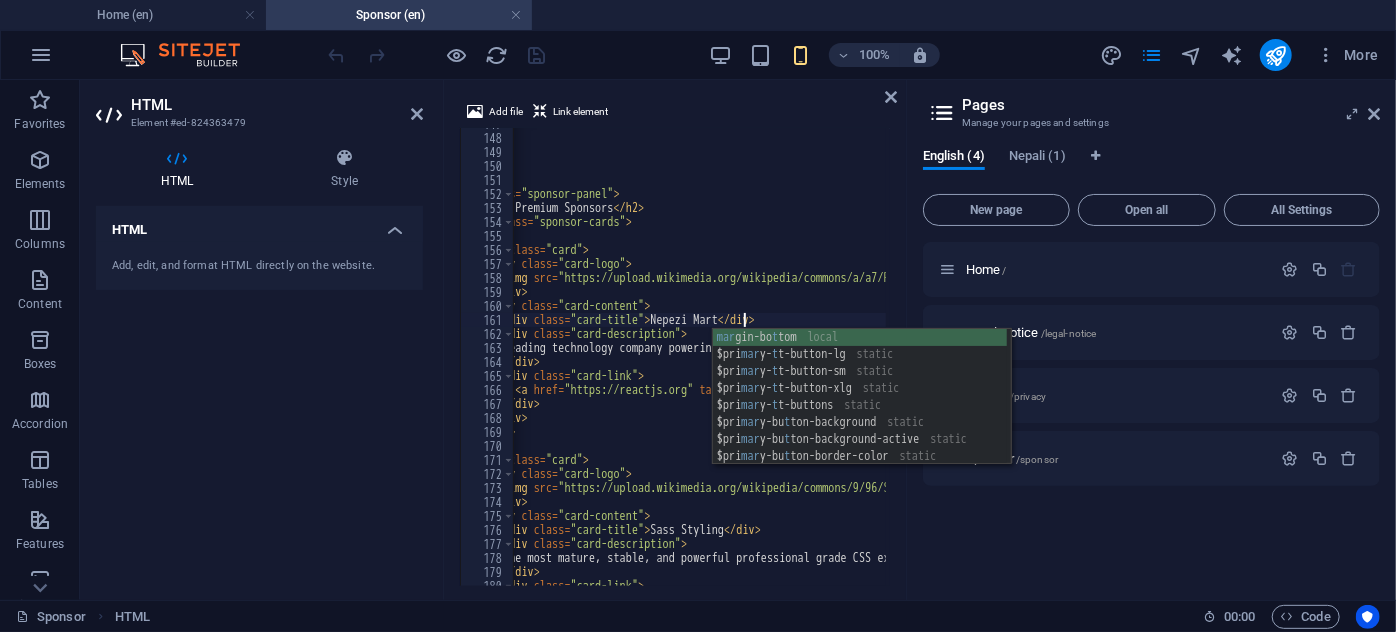 scroll, scrollTop: 0, scrollLeft: 23, axis: horizontal 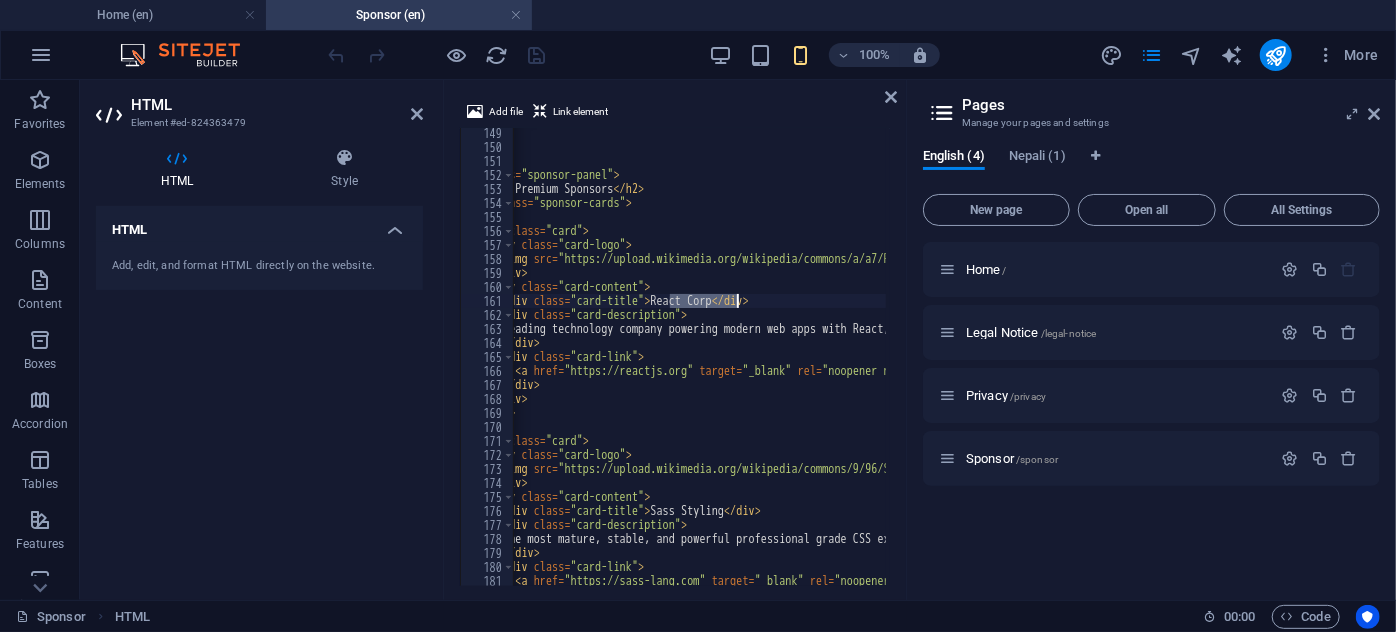 click on "</ style > < div   class = "sponsor-panel" >    < h2 > Our Premium Sponsors </ h2 >    < div   class = "sponsor-cards" >      < div   class = "card" >         < div   class = "card-logo" >           < img   src = "https://upload.wikimedia.org/wikipedia/commons/a/a7/React-icon.svg"   alt = "Sponsor 1 Logo" >         </ div >         < div   class = "card-content" >           < div   class = "card-title" > [NAME] </ div >           < div   class = "card-description" >             Leading technology company powering modern web apps with React, the JavaScript library for building UI.           </ div >           < div   class = "card-link" >              < a   href = "https://reactjs.org"   target = "_blank"   rel = "noopener noreferrer" > Visit Website </ a >           </ div >         </ div >      </ div >      < div   class = "card" >         < div   class = "card-logo" >           < img   src = "https://upload.wikimedia.org/wikipedia/commons/9/96/Sass_Logo_Color.svg"   alt = "Sponsor 2 Logo" >         </ div >" at bounding box center [834, 367] 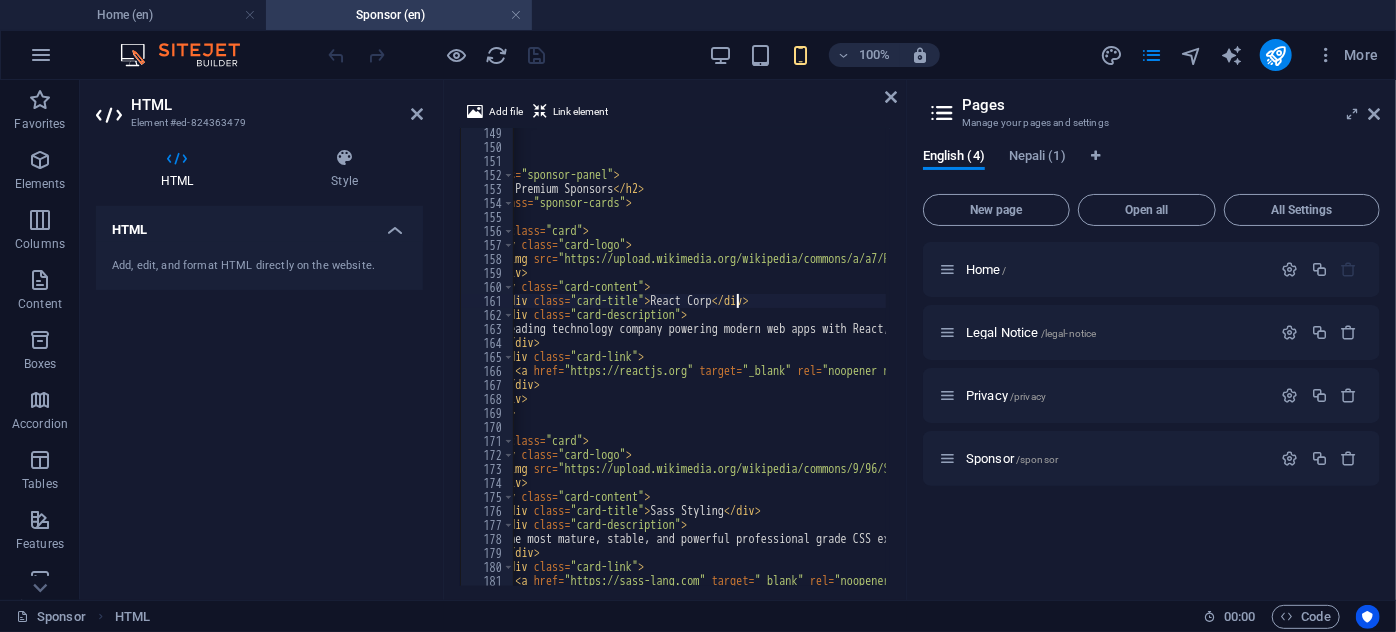 click on "</ style > < div   class = "sponsor-panel" >    < h2 > Our Premium Sponsors </ h2 >    < div   class = "sponsor-cards" >      < div   class = "card" >         < div   class = "card-logo" >           < img   src = "https://upload.wikimedia.org/wikipedia/commons/a/a7/React-icon.svg"   alt = "Sponsor 1 Logo" >         </ div >         < div   class = "card-content" >           < div   class = "card-title" > [NAME] </ div >           < div   class = "card-description" >             Leading technology company powering modern web apps with React, the JavaScript library for building UI.           </ div >           < div   class = "card-link" >              < a   href = "https://reactjs.org"   target = "_blank"   rel = "noopener noreferrer" > Visit Website </ a >           </ div >         </ div >      </ div >      < div   class = "card" >         < div   class = "card-logo" >           < img   src = "https://upload.wikimedia.org/wikipedia/commons/9/96/Sass_Logo_Color.svg"   alt = "Sponsor 2 Logo" >         </ div >" at bounding box center (834, 367) 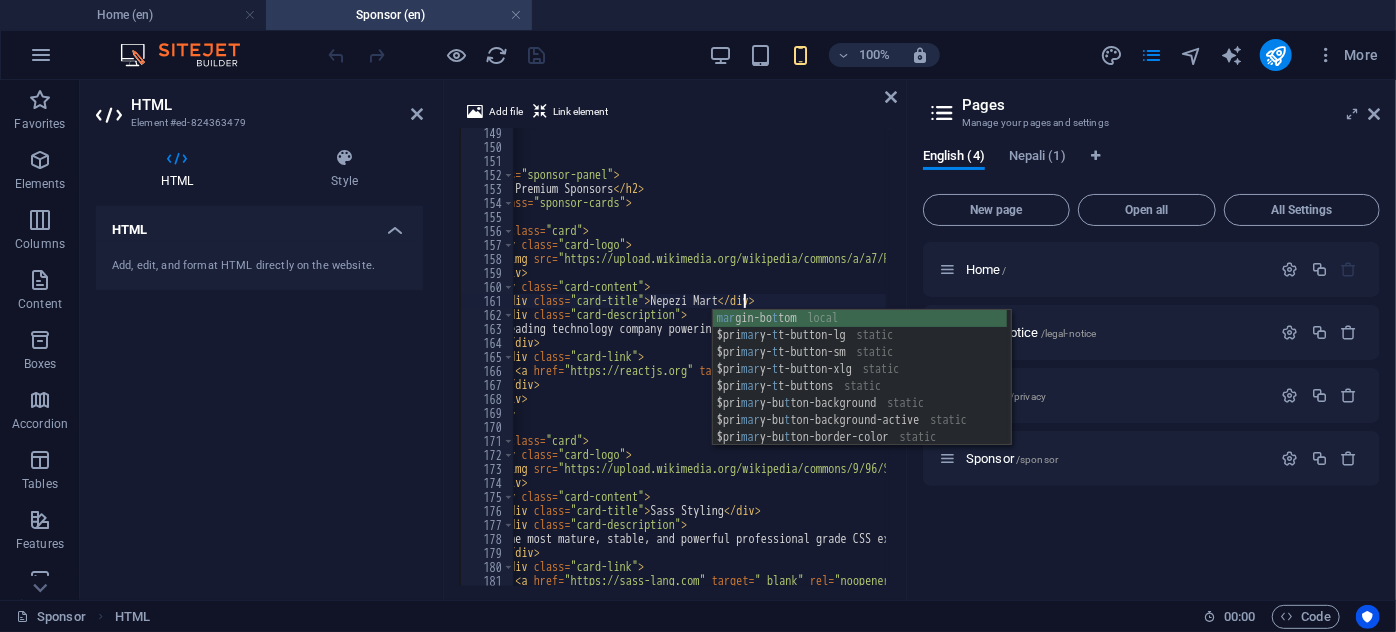scroll, scrollTop: 0, scrollLeft: 23, axis: horizontal 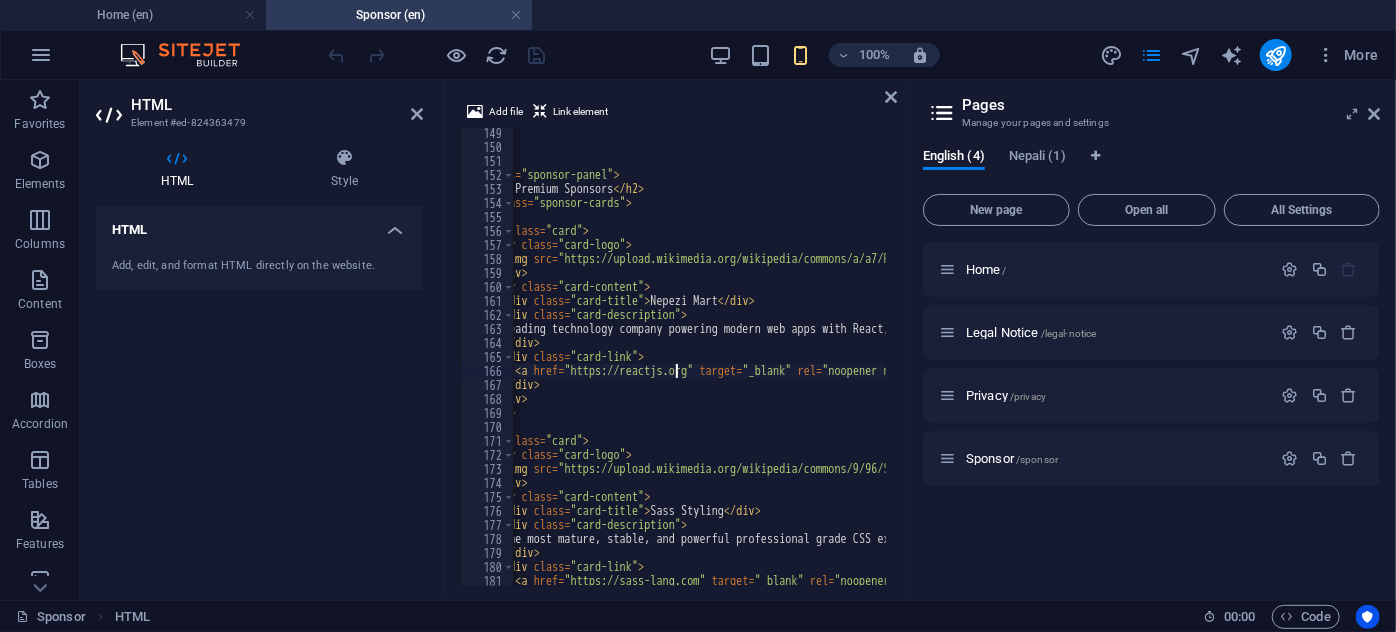 click on "< div   class = "sponsor-panel" >    < h2 > Our Premium Sponsors < / h2 >    < div   class = "sponsor-cards" >      < div   class = "card" >         < div   class = "card-logo" >           < img   src = "https://upload.wikimedia.org/wikipedia/commons/a/a7/React-icon.svg"   alt = "Sponsor 1 Logo" >         < / div >         < div   class = "card-content" >           < div   class = "card-title" > [COMPANY] [COMPANY] < / div >           < div   class = "card-description" >             Leading technology company powering modern web apps with React, the JavaScript library for building UI.           < / div >           < div   class = "card-link" >              < a   href = "https://discord.gg/[ID]"   target = "_blank"   rel = "noopener noreferrer" > Visit Website < / a >           < / div >         < / div >      < / div >      < div   class = "card" >         < div   class = "card-logo" >           < img   src = "https://upload.wikimedia.org/wikipedia/commons/9/96/Sass_Logo_Color.svg"   alt = "Sponsor 2 Logo" >         < / div >" at bounding box center [834, 367] 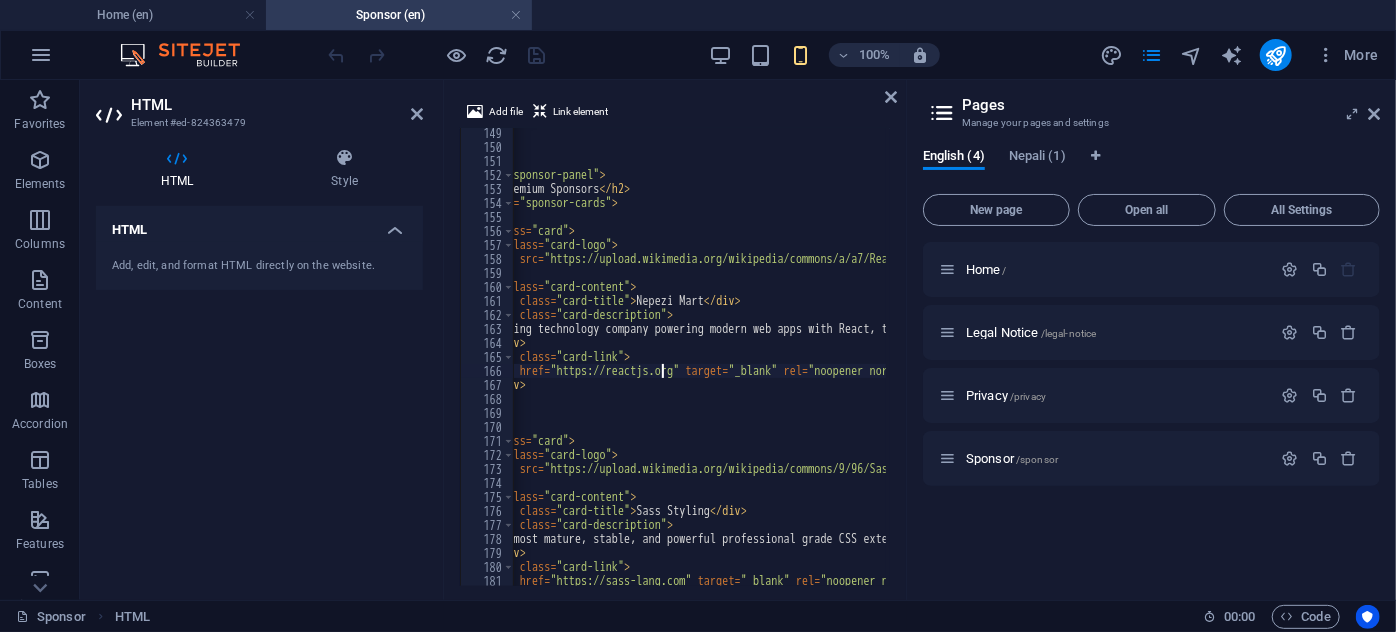 scroll, scrollTop: 0, scrollLeft: 62, axis: horizontal 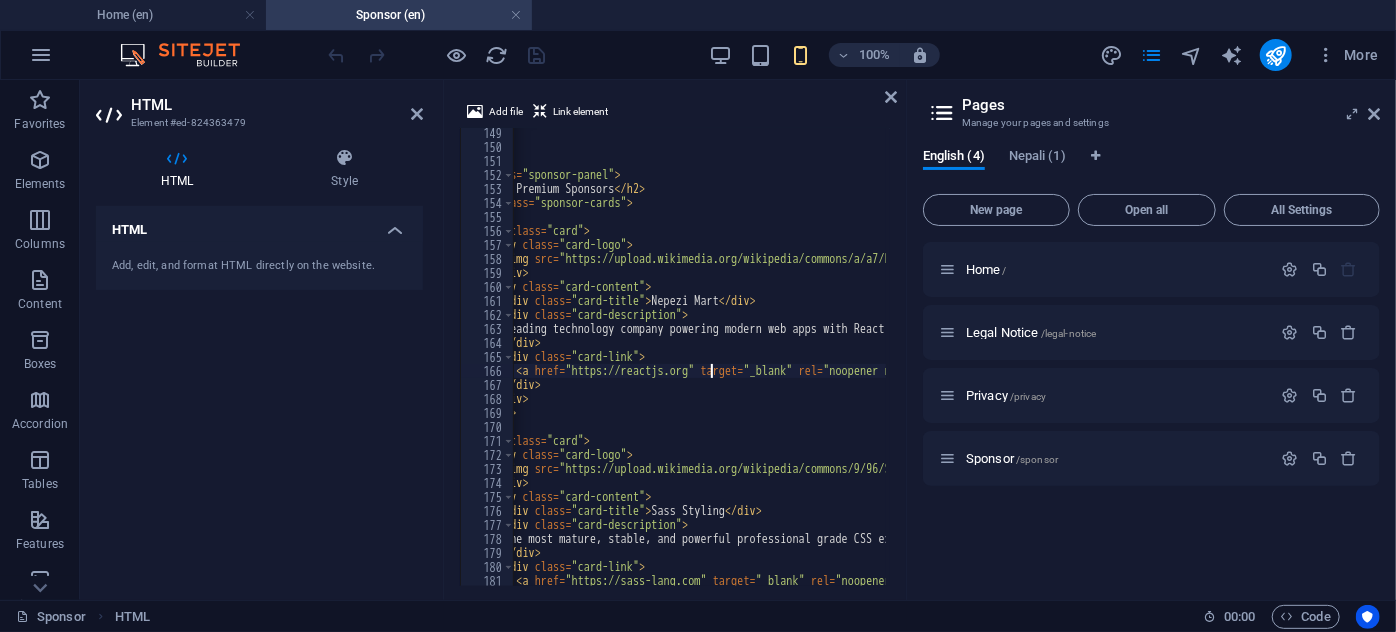 click on "< div   class = "sponsor-panel" >    < h2 > Our Premium Sponsors < / h2 >    < div   class = "sponsor-cards" >      < div   class = "card" >         < div   class = "card-logo" >           < img   src = "https://upload.wikimedia.org/wikipedia/commons/a/a7/React-icon.svg"   alt = "Sponsor 1 Logo" >         < / div >         < div   class = "card-content" >           < div   class = "card-title" > [COMPANY] [COMPANY] < / div >           < div   class = "card-description" >             Leading technology company powering modern web apps with React, the JavaScript library for building UI.           < / div >           < div   class = "card-link" >              < a   href = "https://discord.gg/[ID]"   target = "_blank"   rel = "noopener noreferrer" > Visit Website < / a >           < / div >         < / div >      < / div >      < div   class = "card" >         < div   class = "card-logo" >           < img   src = "https://upload.wikimedia.org/wikipedia/commons/9/96/Sass_Logo_Color.svg"   alt = "Sponsor 2 Logo" >         < / div >" at bounding box center [835, 367] 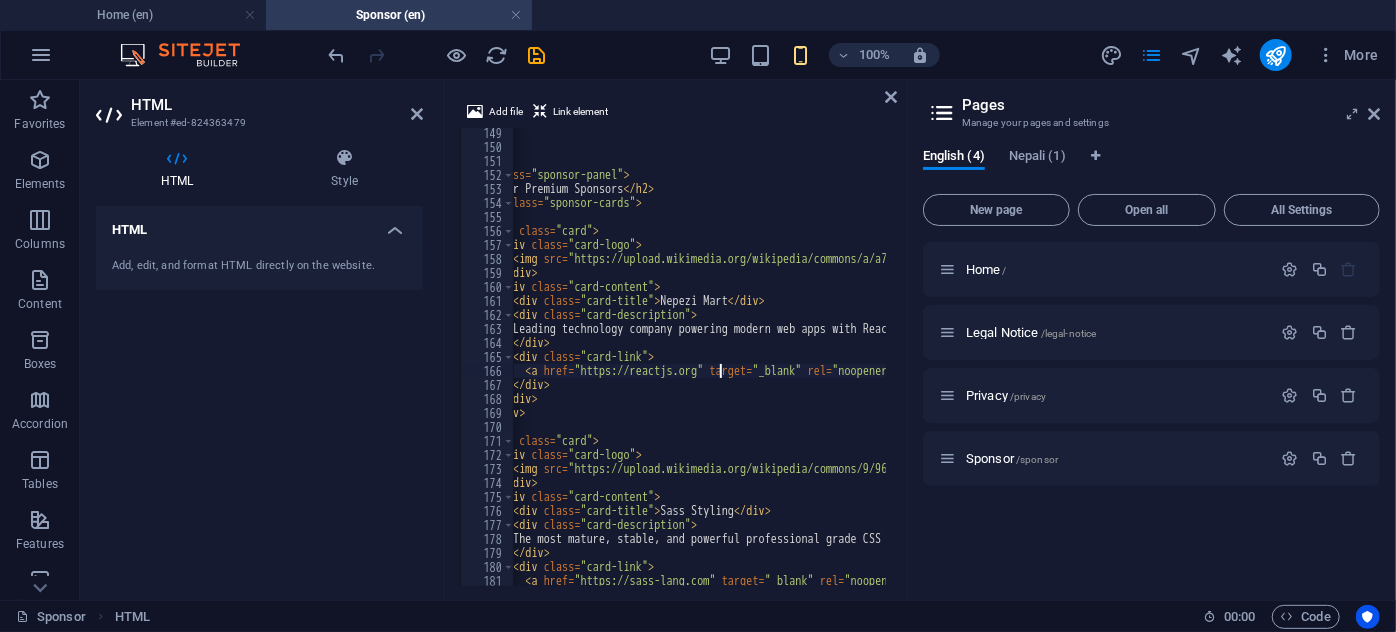 scroll, scrollTop: 0, scrollLeft: 53, axis: horizontal 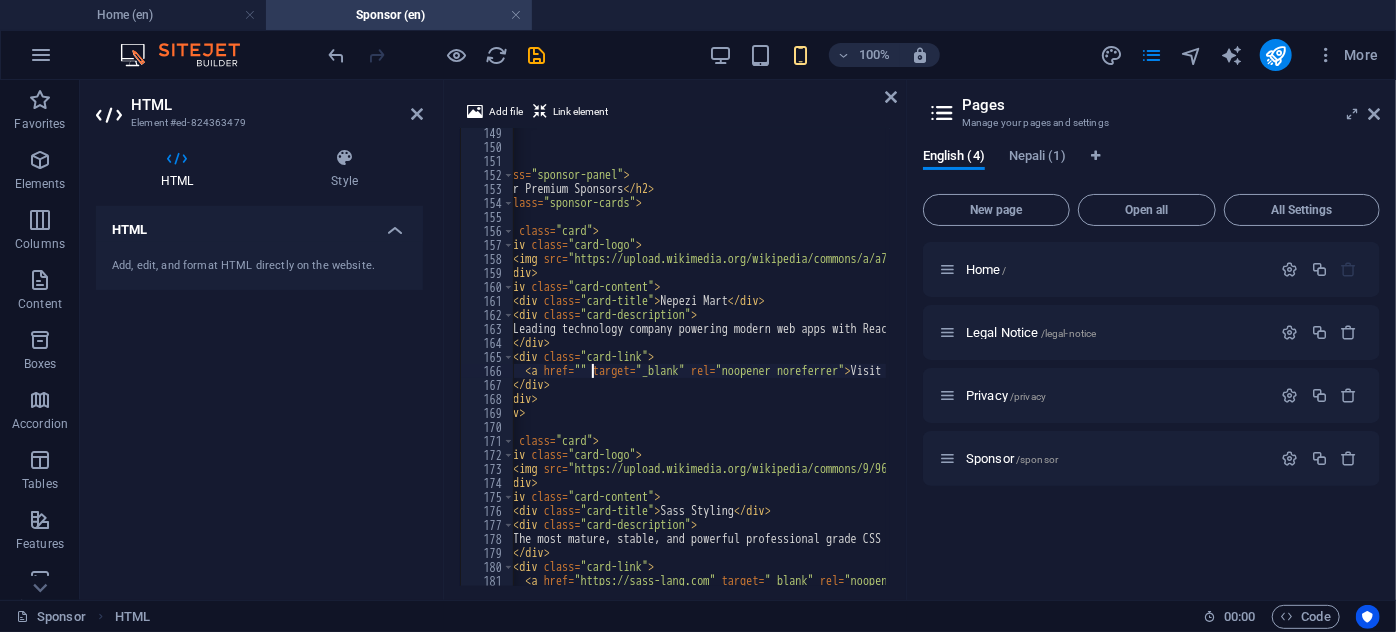 paste on "https://discord.gg/fY4dzuyaXY" 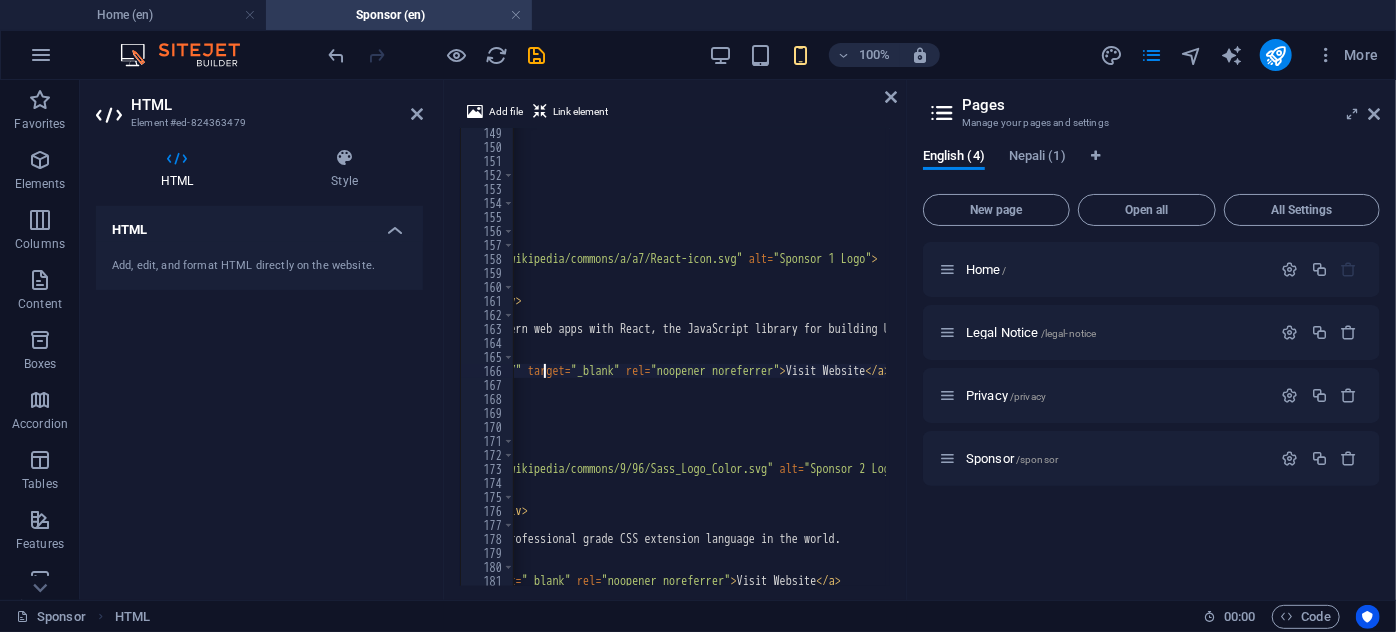 scroll, scrollTop: 0, scrollLeft: 296, axis: horizontal 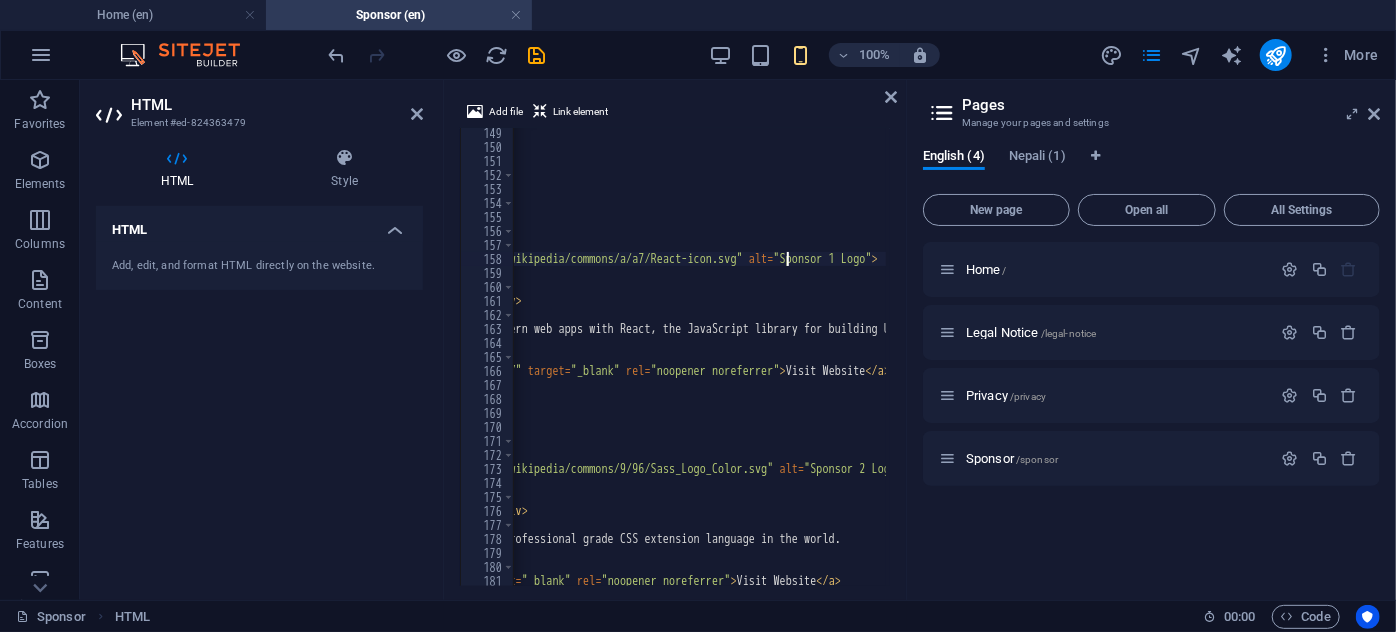 click on "< div   class = "sponsor-panel" >    < h2 > Our Premium Sponsors < / h2 >    < div   class = "sponsor-cards" >      < div   class = "card" >         < div   class = "card-logo" >           < img   src = "https://upload.wikimedia.org/wikipedia/commons/a/a7/React-icon.svg"   alt = "Sponsor 1 Logo" >         < / div >         < div   class = "card-content" >           < div   class = "card-title" > [COMPANY] [COMPANY] < / div >           < div   class = "card-description" >             Leading technology company powering modern web apps with React, the JavaScript library for building UI.           < / div >           < div   class = "card-link" >              < a   href = "https://discord.gg/[ID]"   target = "_blank"   rel = "noopener noreferrer" > Visit Website < / a >           < / div >         < / div >      < / div >      < div   class = "card" >         < div   class = "card-logo" >           < img   src = "https://upload.wikimedia.org/wikipedia/commons/9/96/Sass_Logo_Color.svg"   alt = "Sponsor 2 Logo" >         < / div >" at bounding box center [601, 367] 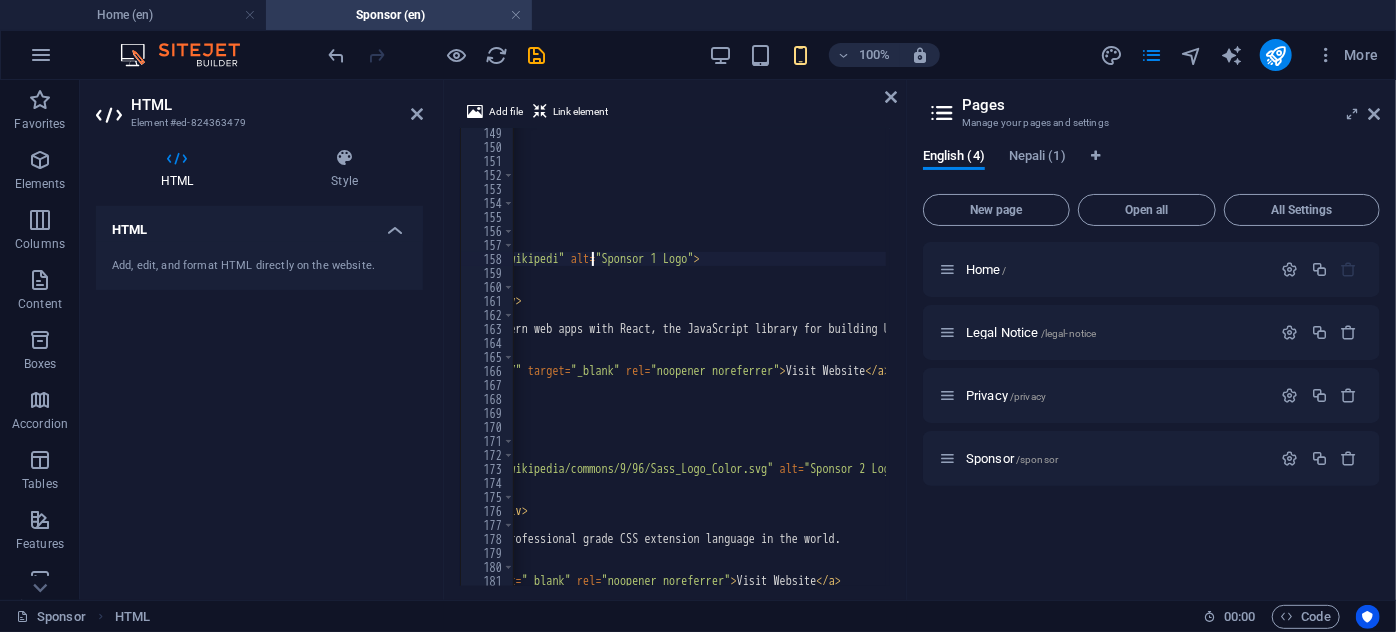 scroll, scrollTop: 2076, scrollLeft: 0, axis: vertical 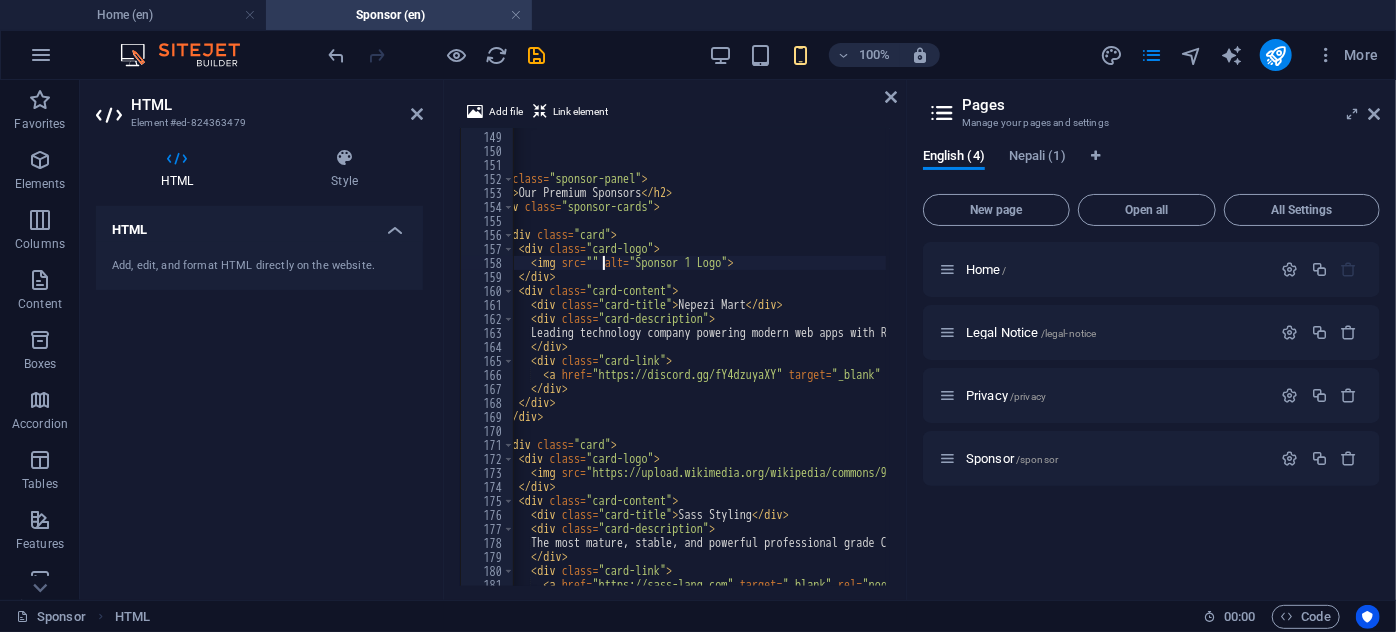 paste on "https://cdn.discordapp.com/attachments/1264062185273950229/1401755053890732224/52a760d692e92f8f42fc307f31ebb423.webp?ex=68916da0&is=68901c20&hm=aa70f20eca30125a1532fdef609922138163ede9512b7385a6edfe7462934577&" 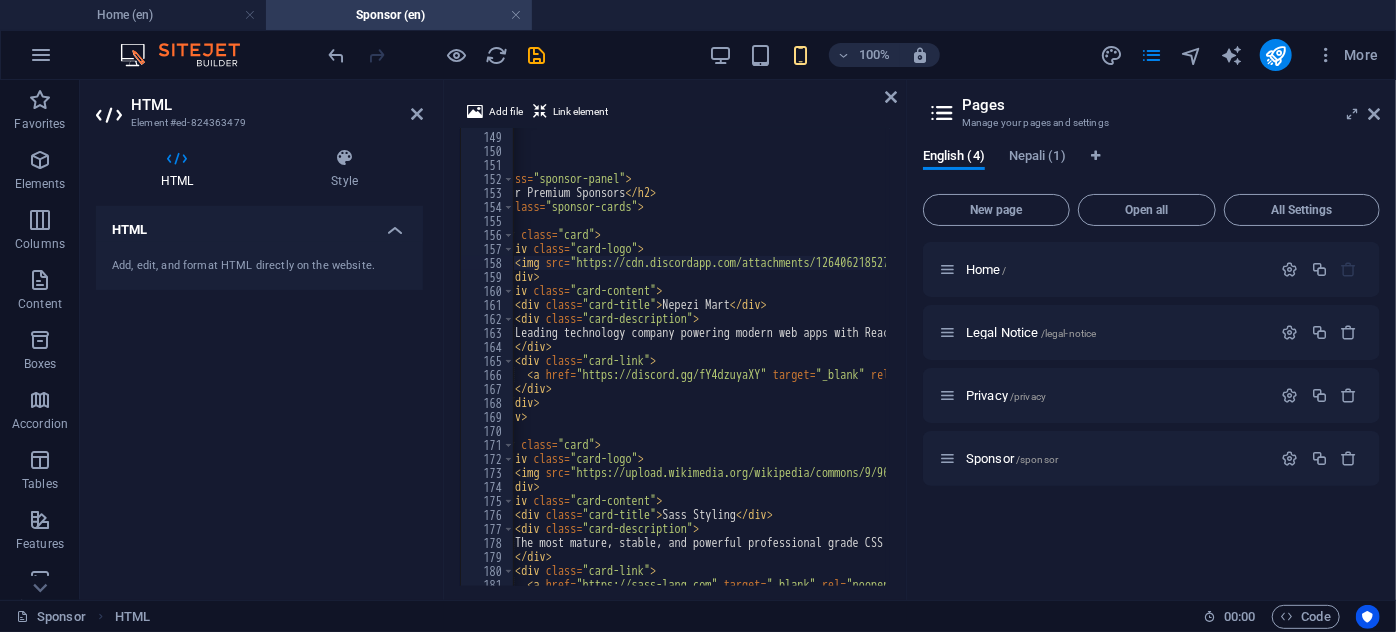 scroll, scrollTop: 0, scrollLeft: 0, axis: both 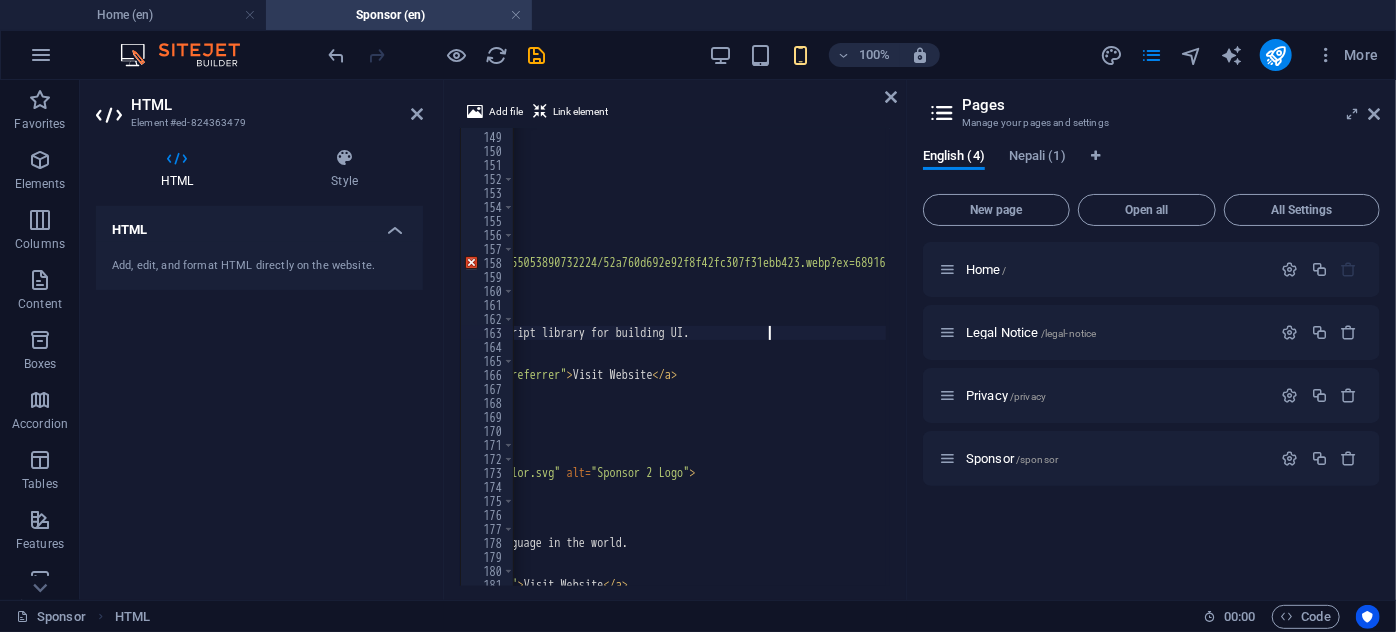 click on "</ style > < div   class = "sponsor-panel" >    < h2 > Our Premium Sponsors </ h2 >    < div   class = "sponsor-cards" >      < div   class = "card" >         < div   class = "card-logo" >           < img   src = "https://cdn.discordapp.com/attachments/1264062185273950229/1401755053890732224/52a760d692e92f8f42fc307f31ebb423.webp?ex=68916da0&is=68901c20&hm=aa70f20eca30125a1532fdef609922138163ede9512b7385a6edfe7462934577&"   alt = "Sponsor 1 Logo" >         </ div >         < div   class = "card-content" >           < div   class = "card-title" > [NAME] </ div >           < div   class = "card-description" >             Leading technology company powering modern web apps with React, the JavaScript library for building UI.           </ div >           < div   class = "card-link" >              < a   href = "https://discord.gg/fY4dzuyaXY"   target = "_blank"   rel = "noopener noreferrer" > Visit Website </ a >           </ div >         </ div >      </ div >      < div   class = "card" >         < div   class = "card-logo" >           < img   src = "https://upload.wikimedia.org/wikipedia/commons/9/96/Sass_Logo_Color.svg"   alt = "Sponsor 2 Logo" >         </ div >" at bounding box center [850, 357] 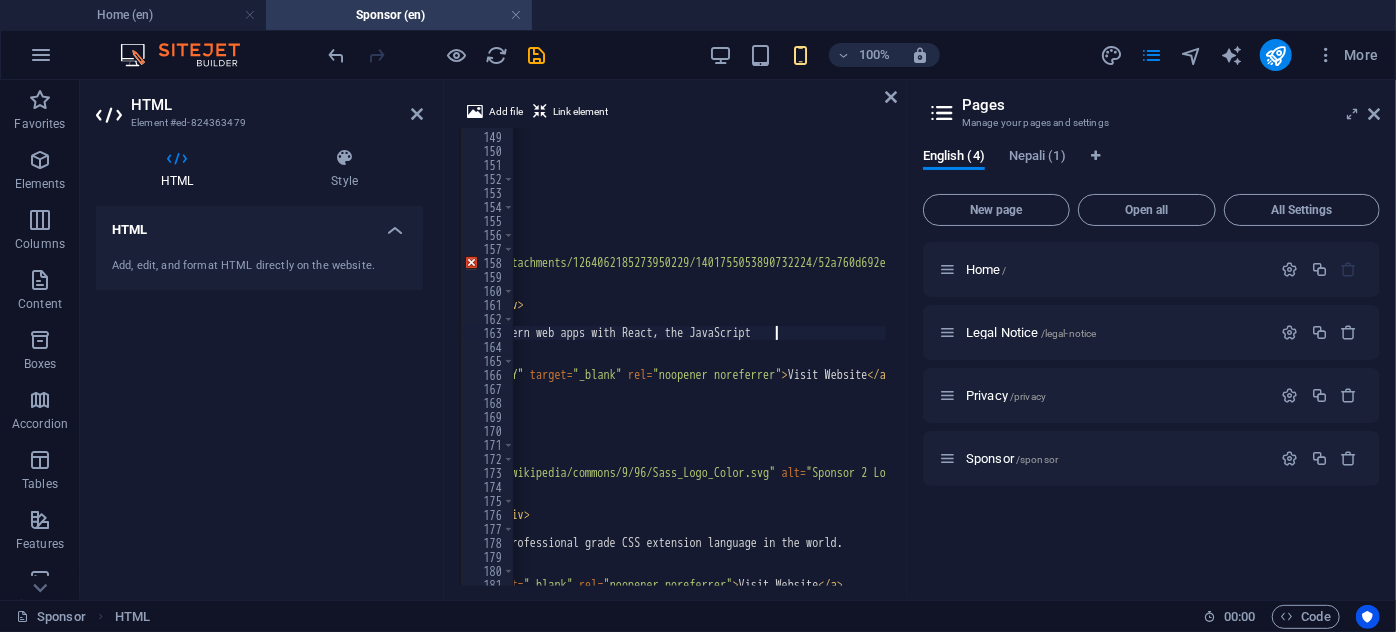 scroll, scrollTop: 0, scrollLeft: 292, axis: horizontal 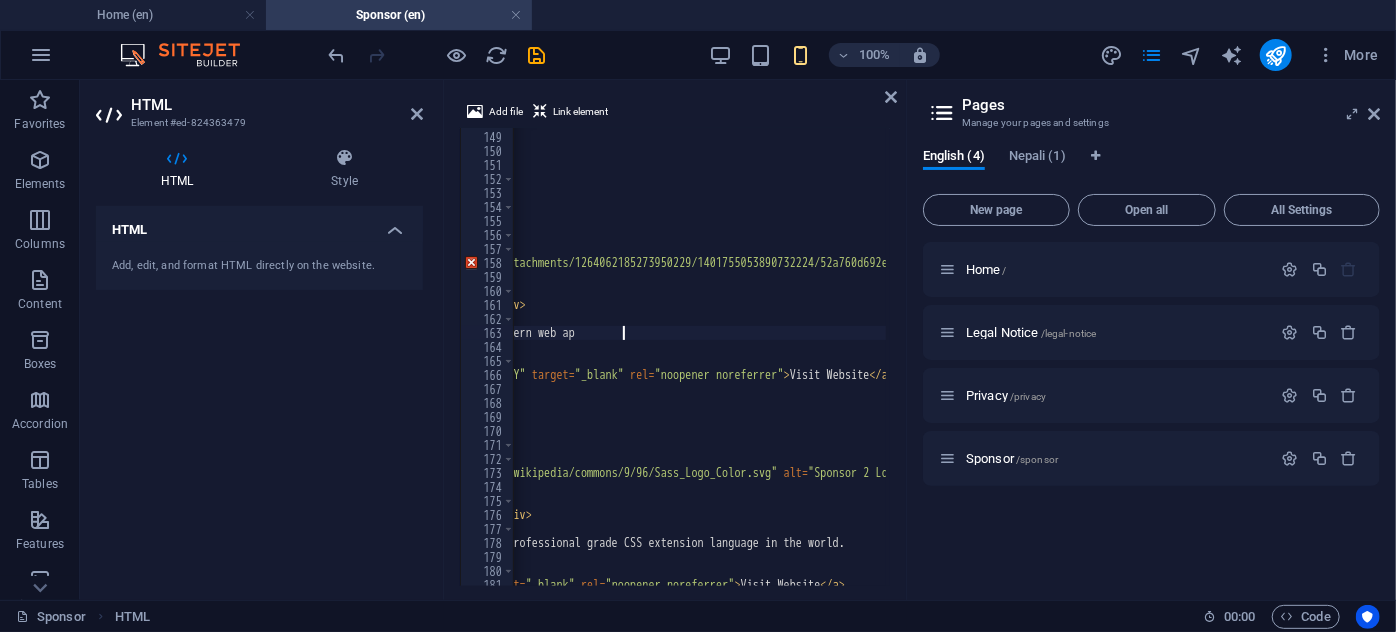 type on "Leading technology company powering modern web a" 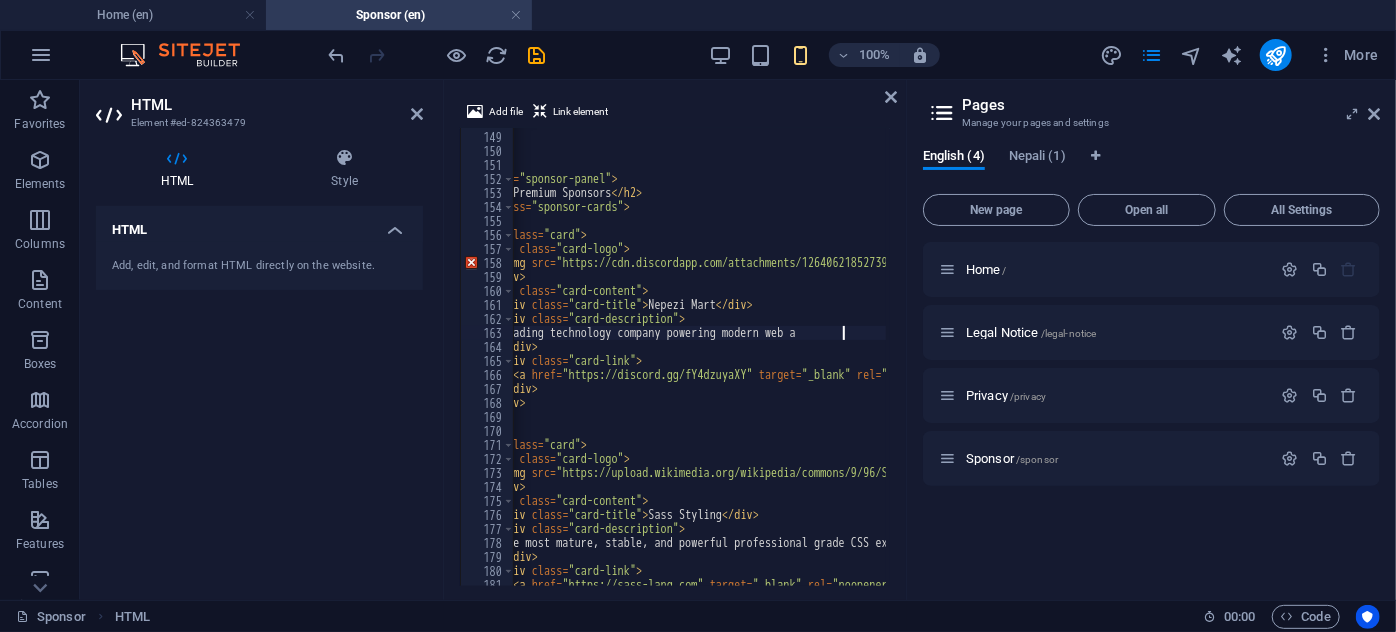 scroll, scrollTop: 0, scrollLeft: 65, axis: horizontal 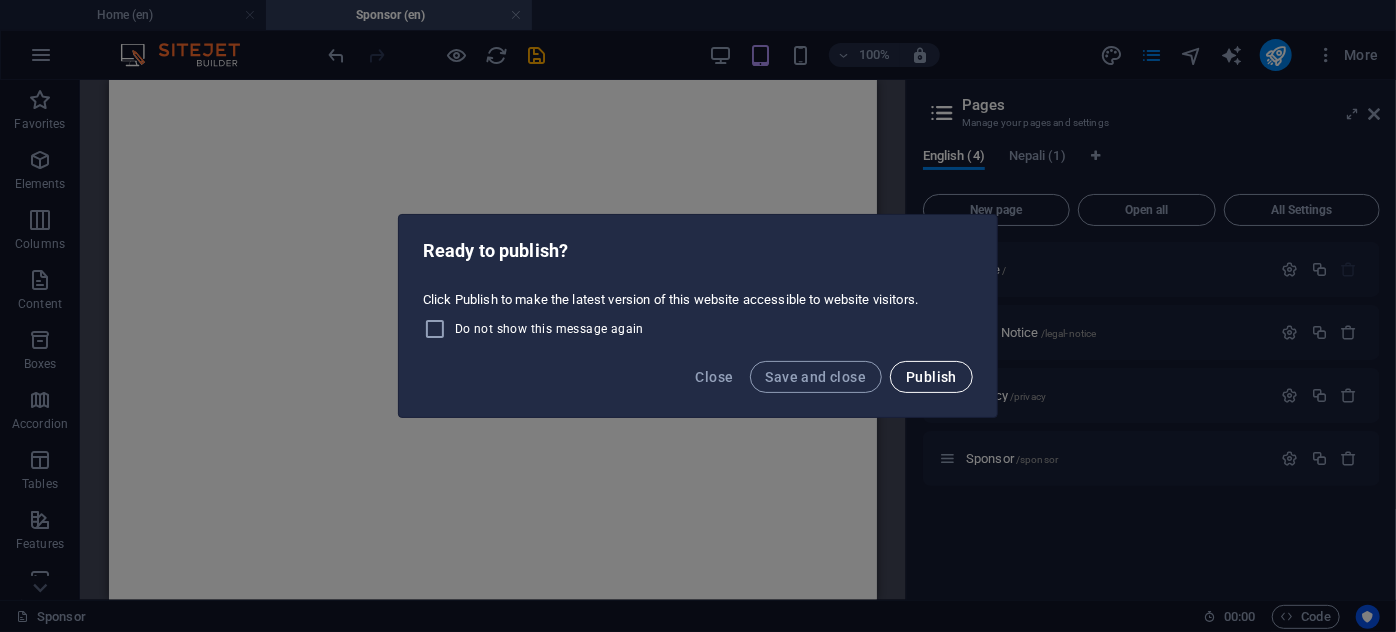 click on "Publish" at bounding box center [931, 377] 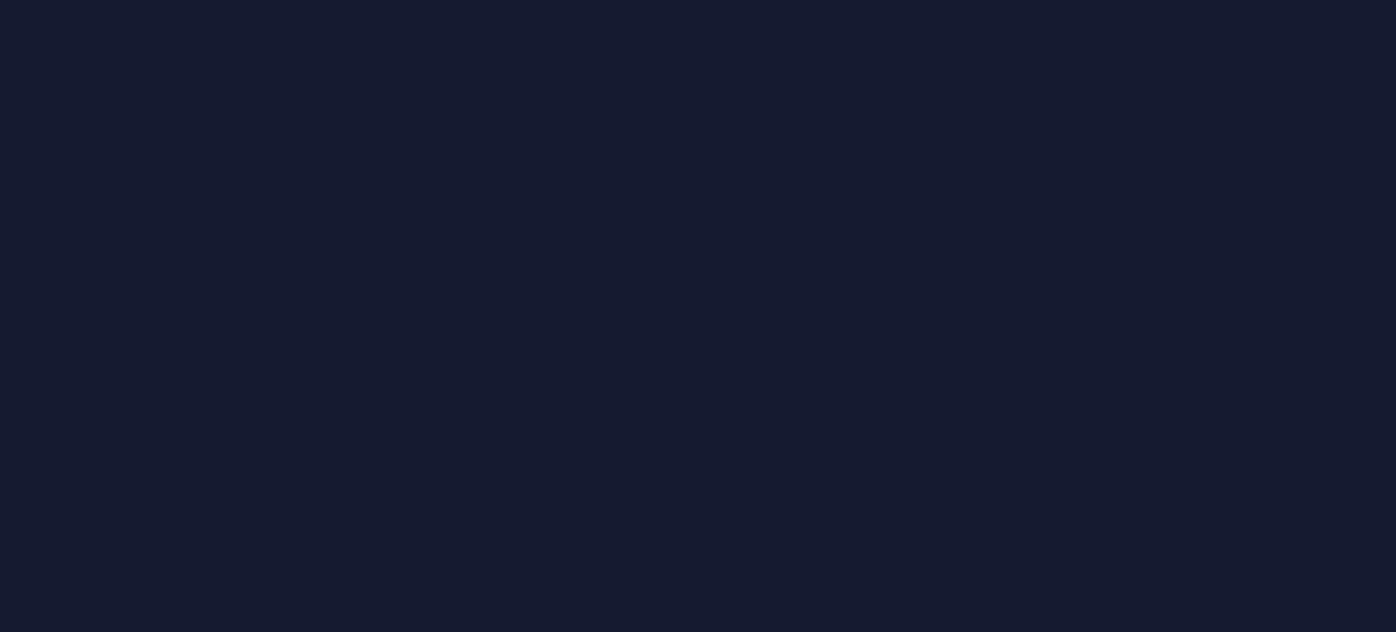 scroll, scrollTop: 0, scrollLeft: 0, axis: both 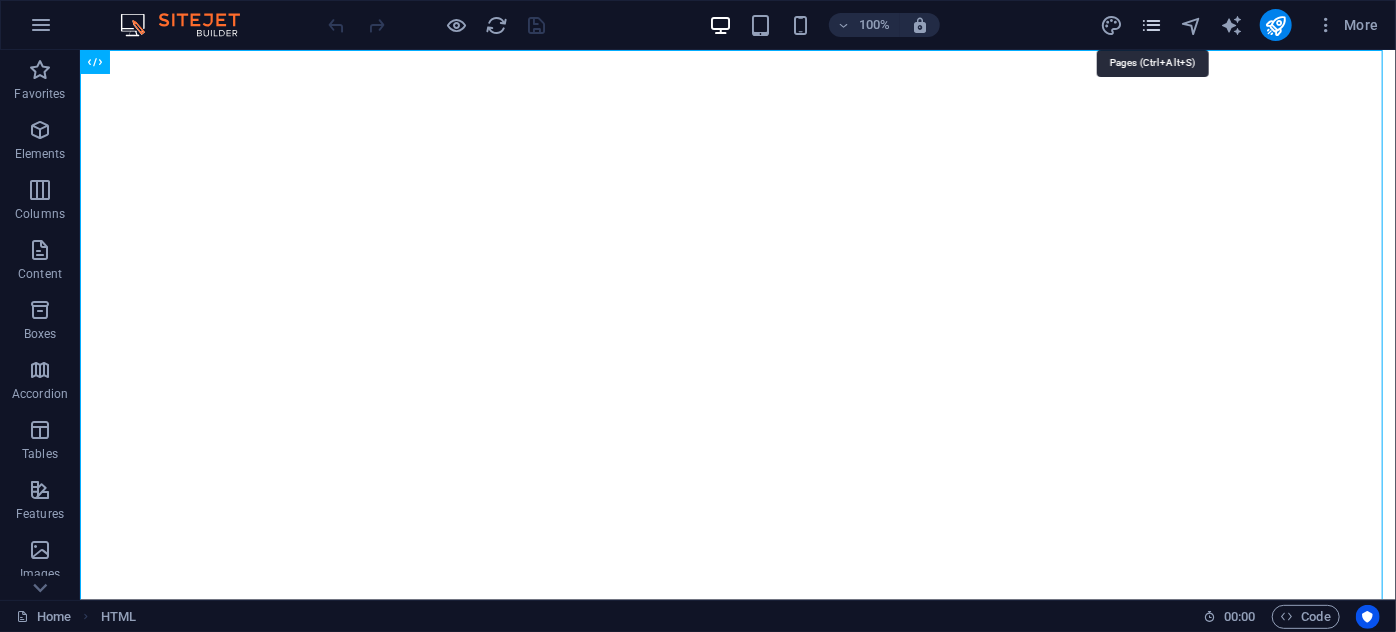 click at bounding box center [1151, 25] 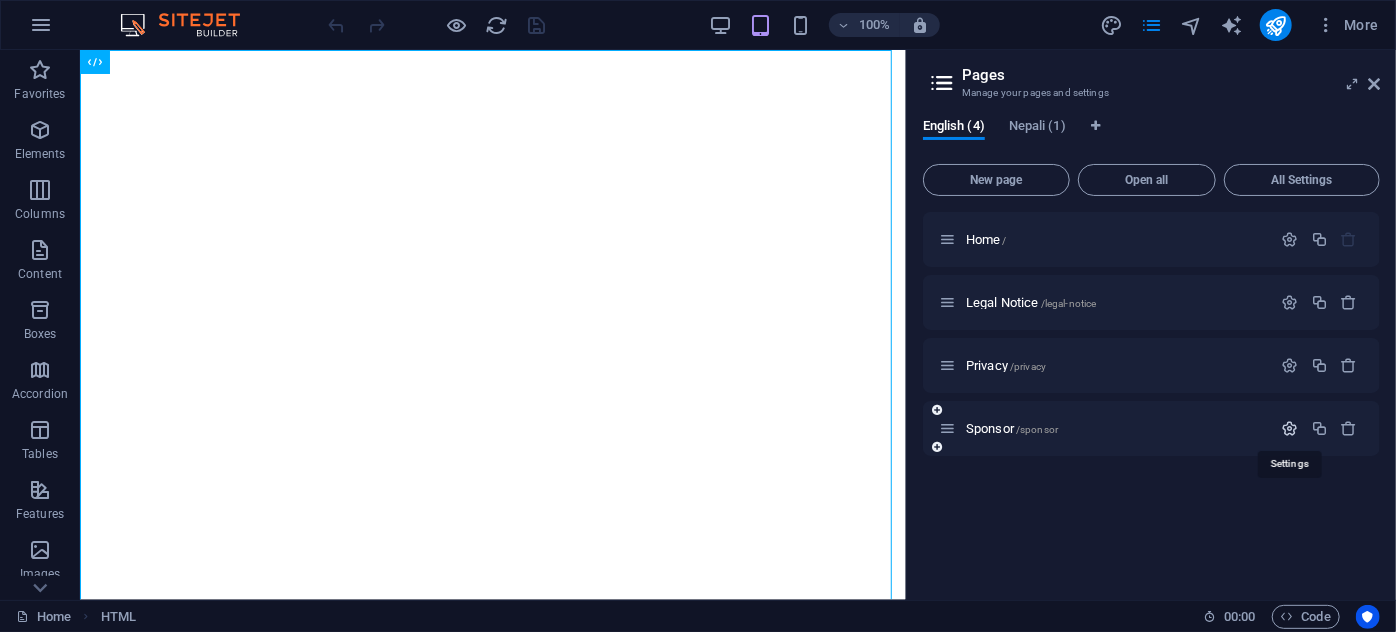 click at bounding box center (1290, 428) 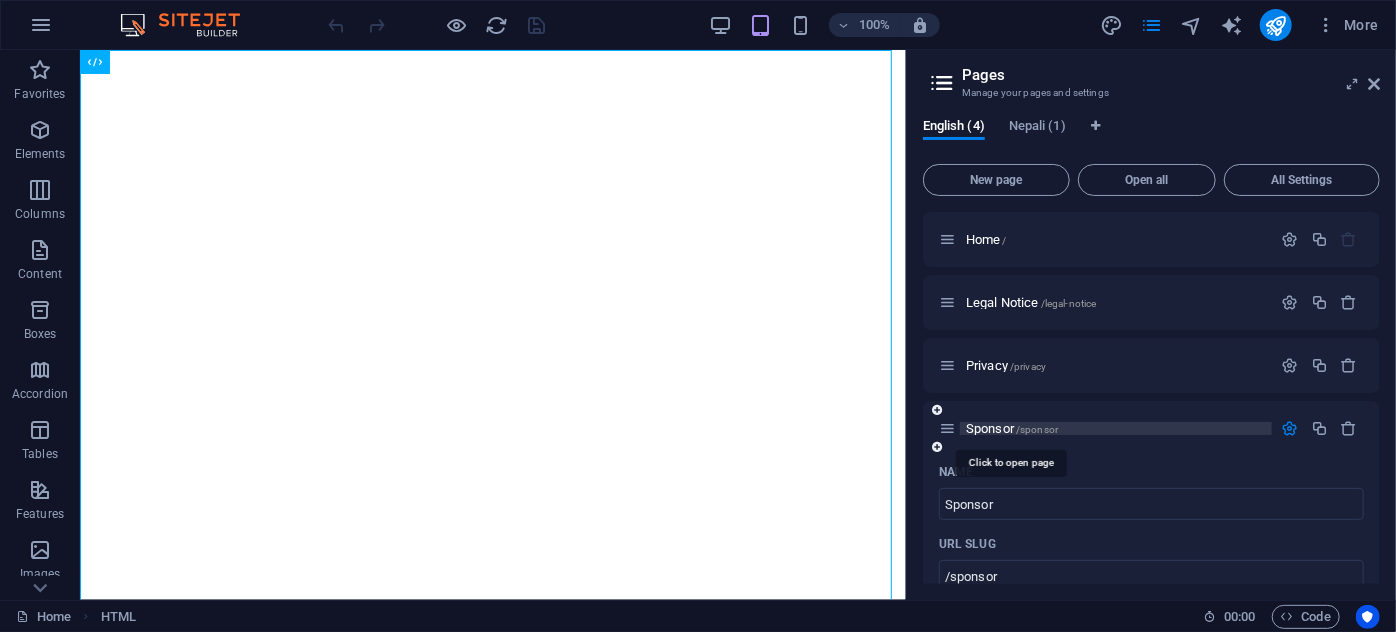 click on "/sponsor" at bounding box center (1037, 429) 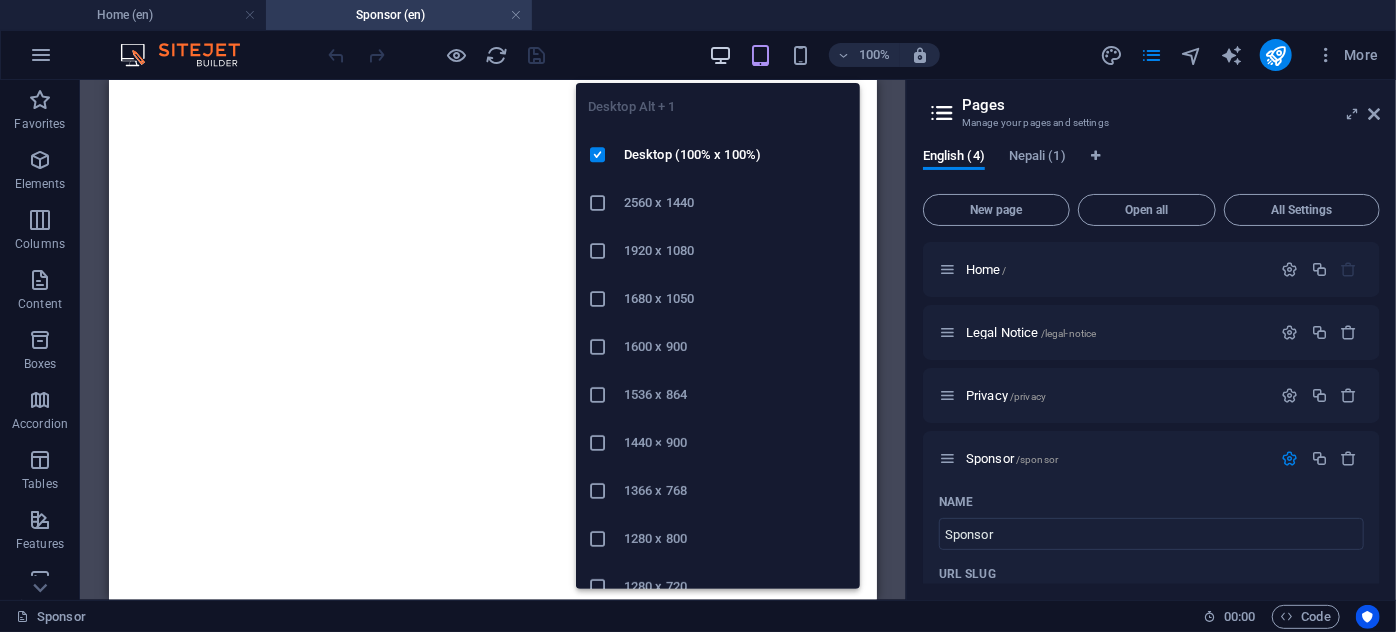 click at bounding box center (720, 55) 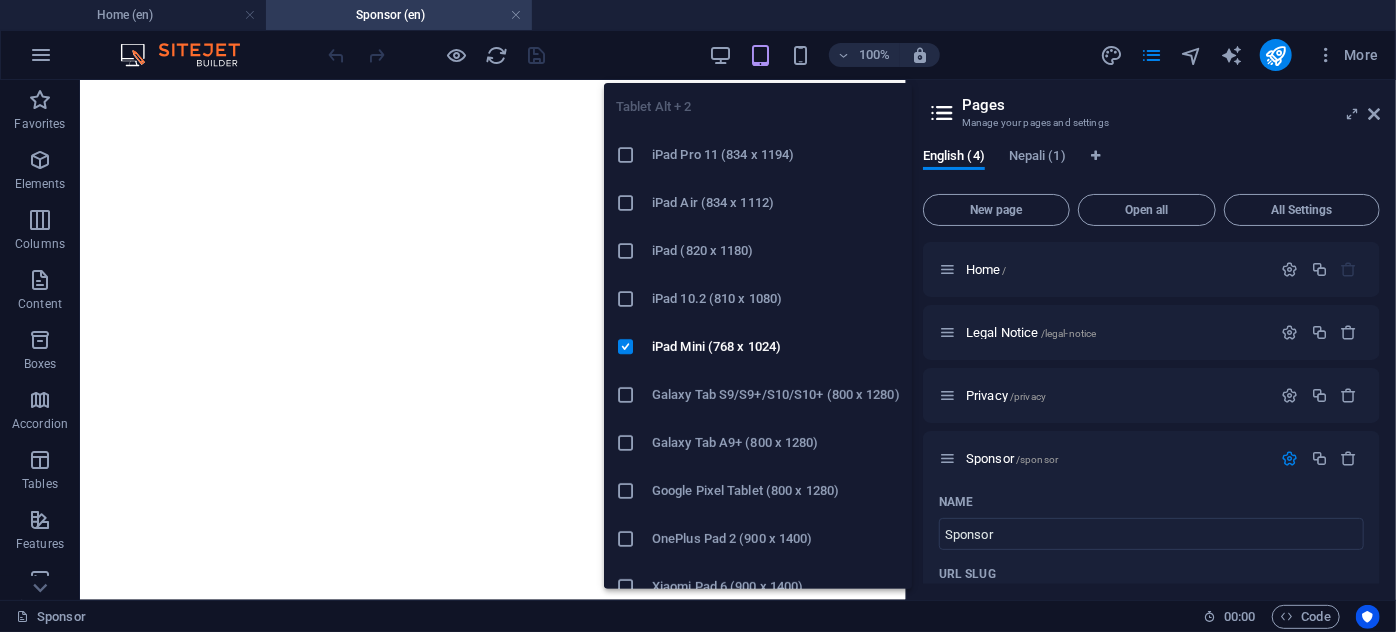 click at bounding box center (760, 55) 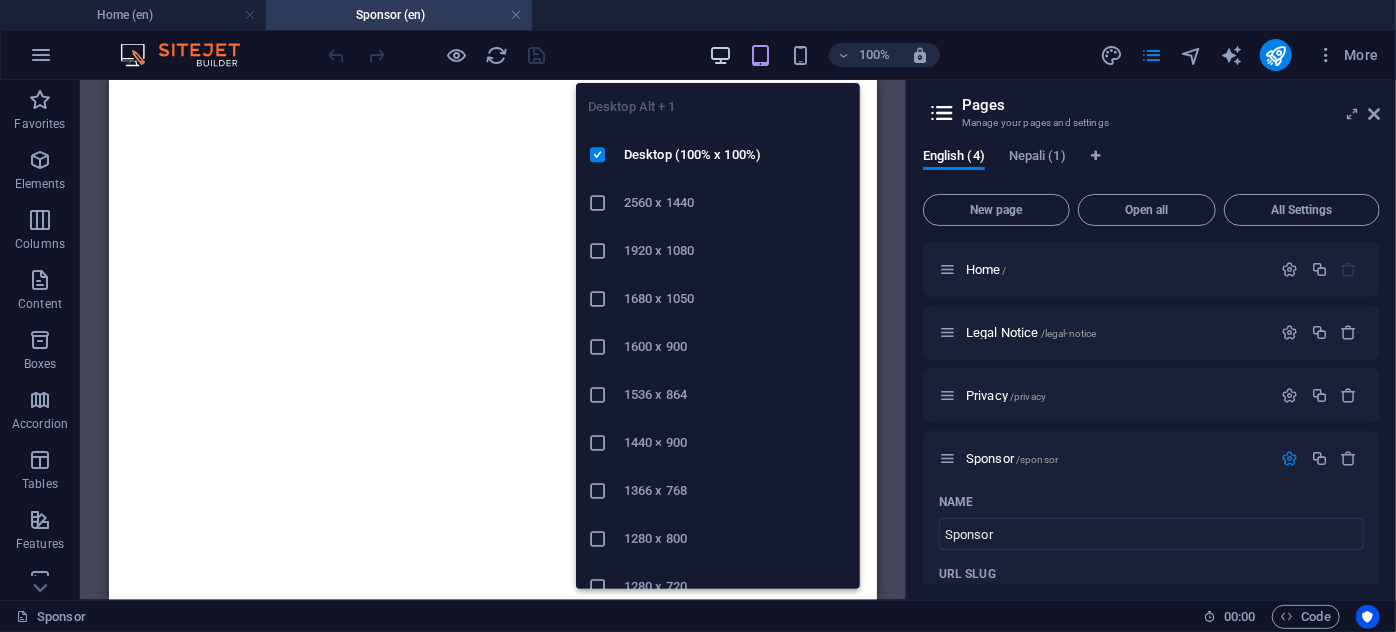 click at bounding box center (720, 55) 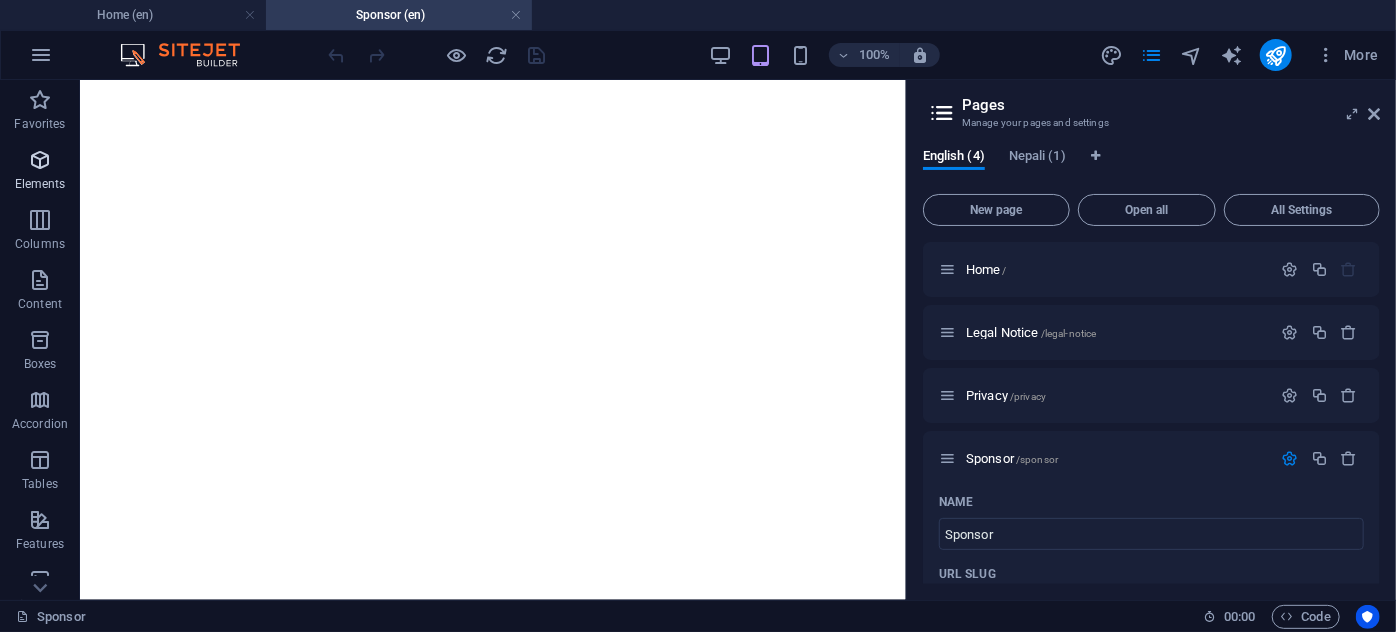 click on "Columns" at bounding box center (40, 230) 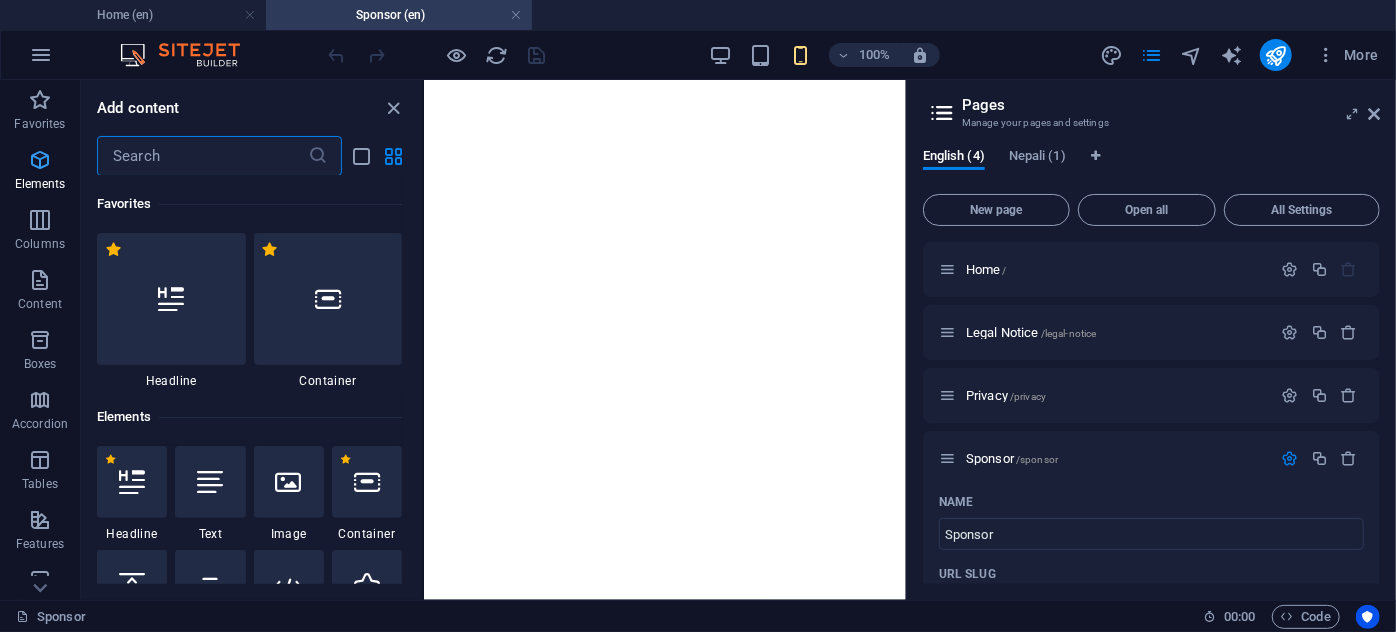 scroll, scrollTop: 893, scrollLeft: 0, axis: vertical 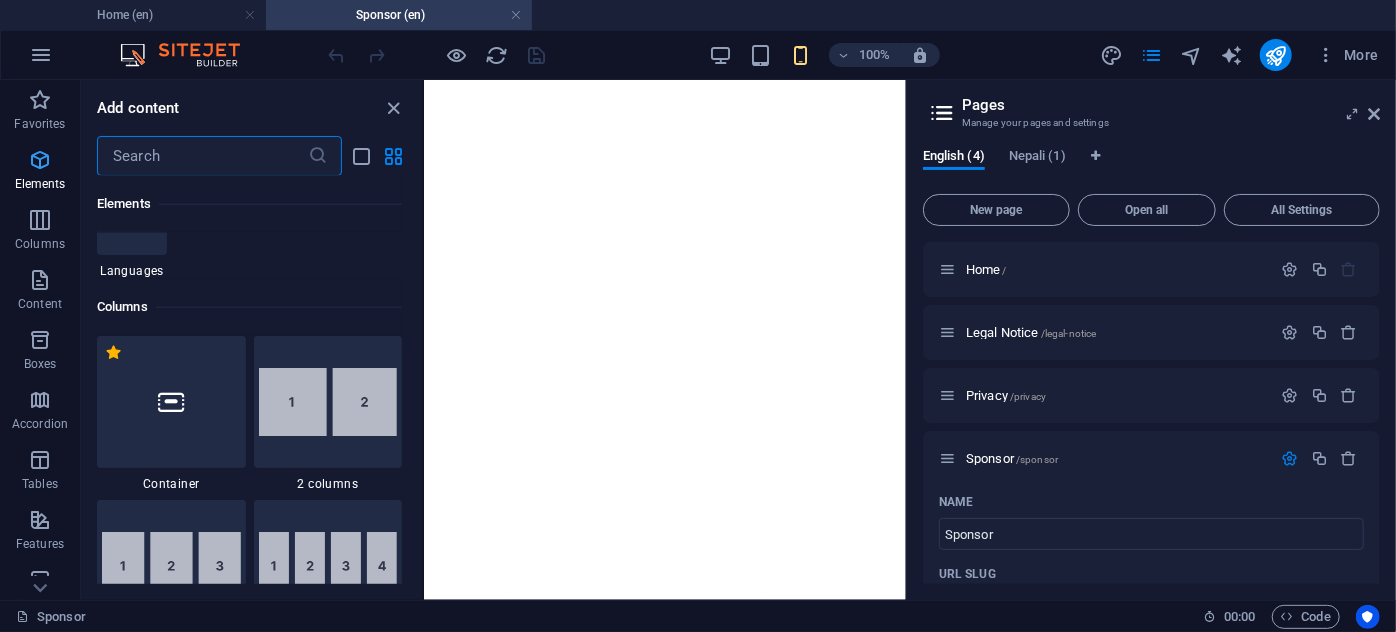 click on "Elements" at bounding box center [40, 184] 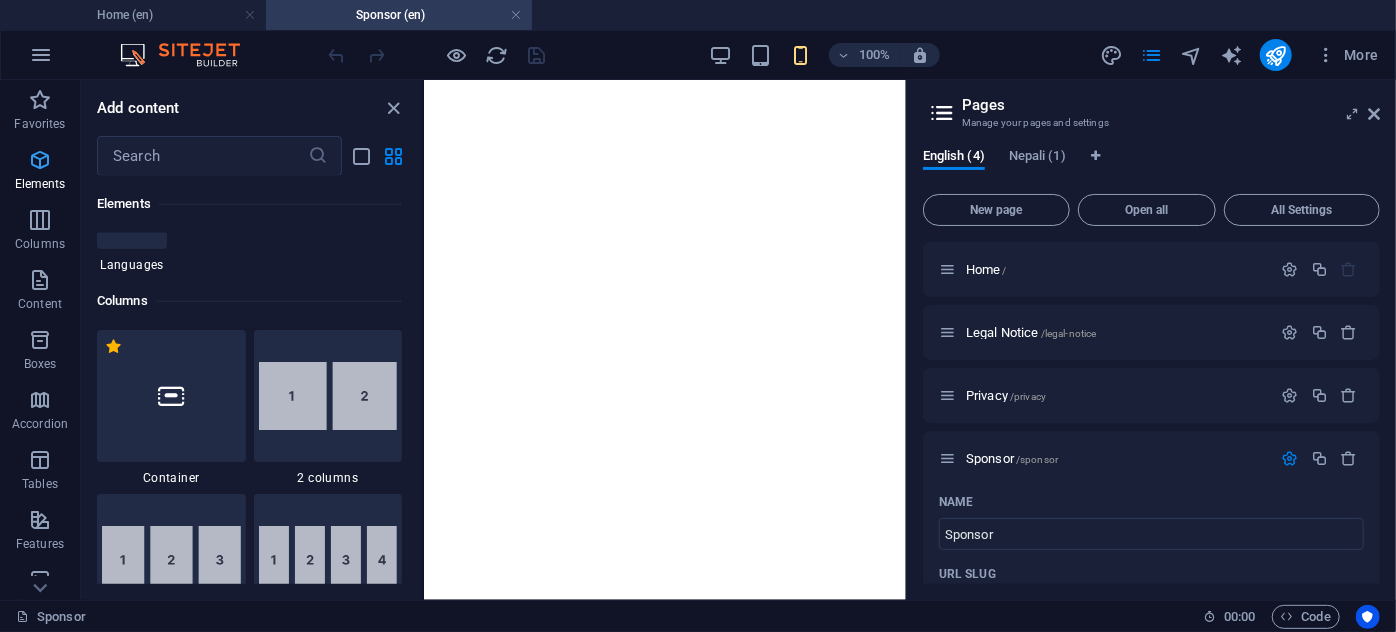 click on "Elements" at bounding box center [40, 184] 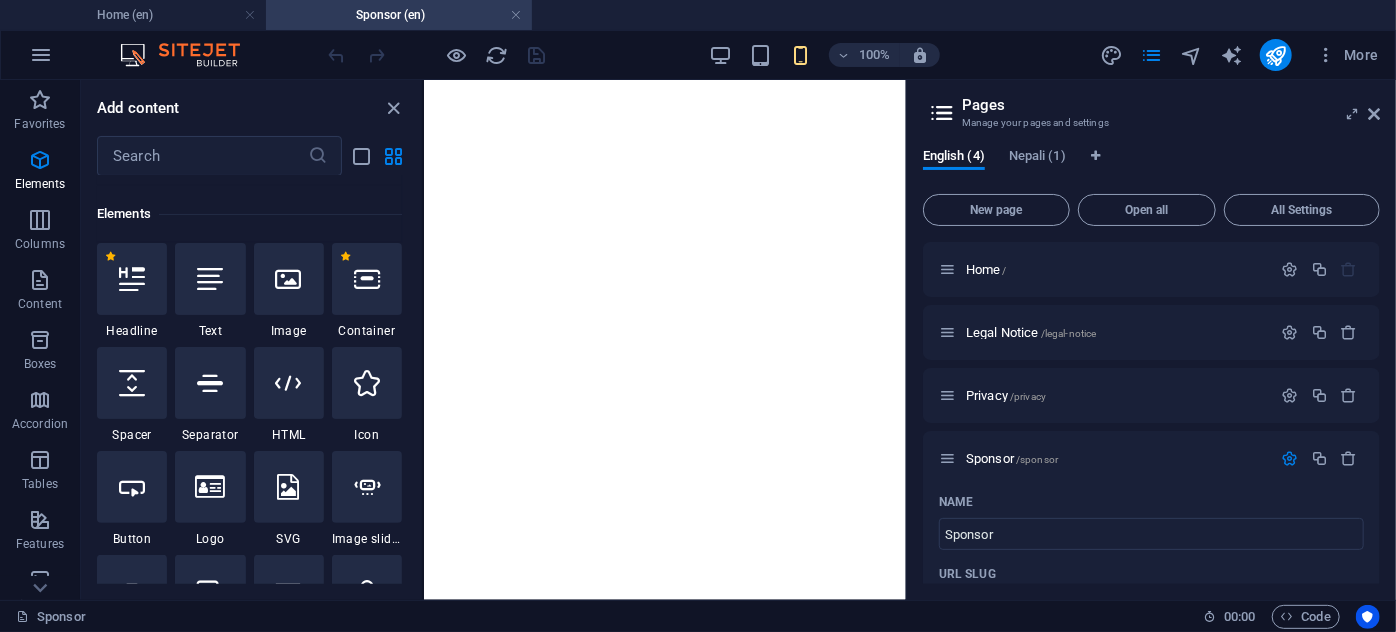 scroll, scrollTop: 205, scrollLeft: 0, axis: vertical 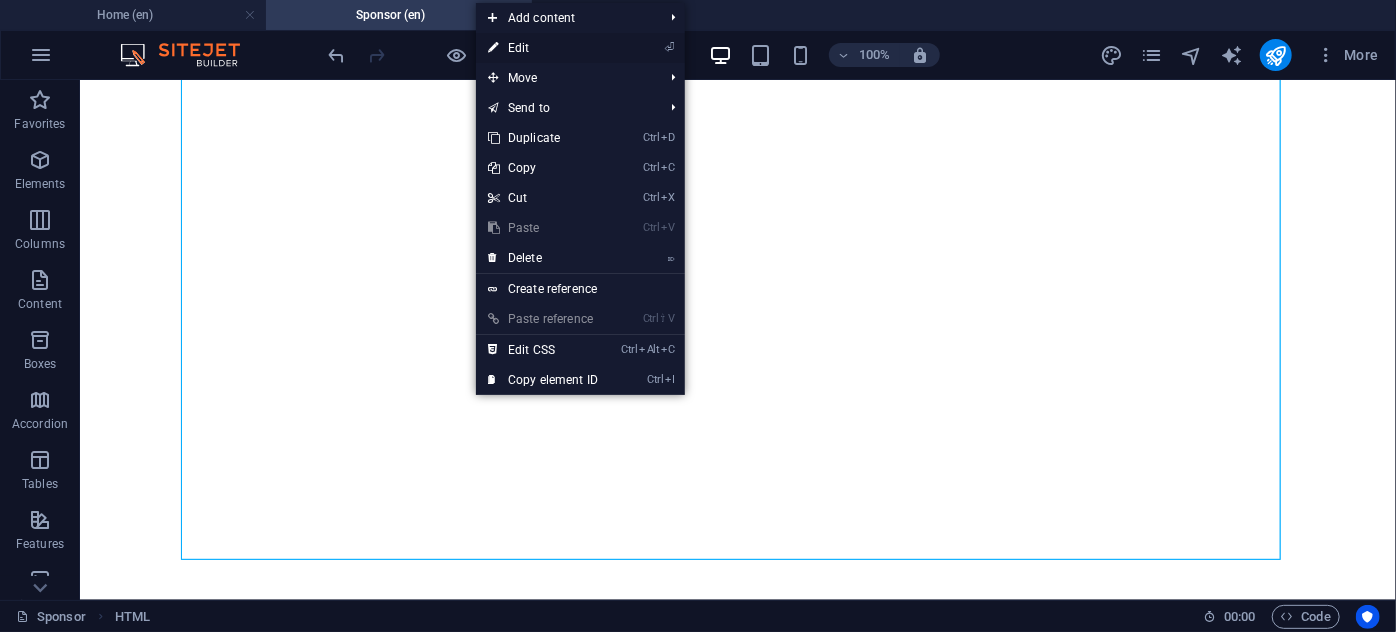 click on "⏎  Edit" at bounding box center (543, 48) 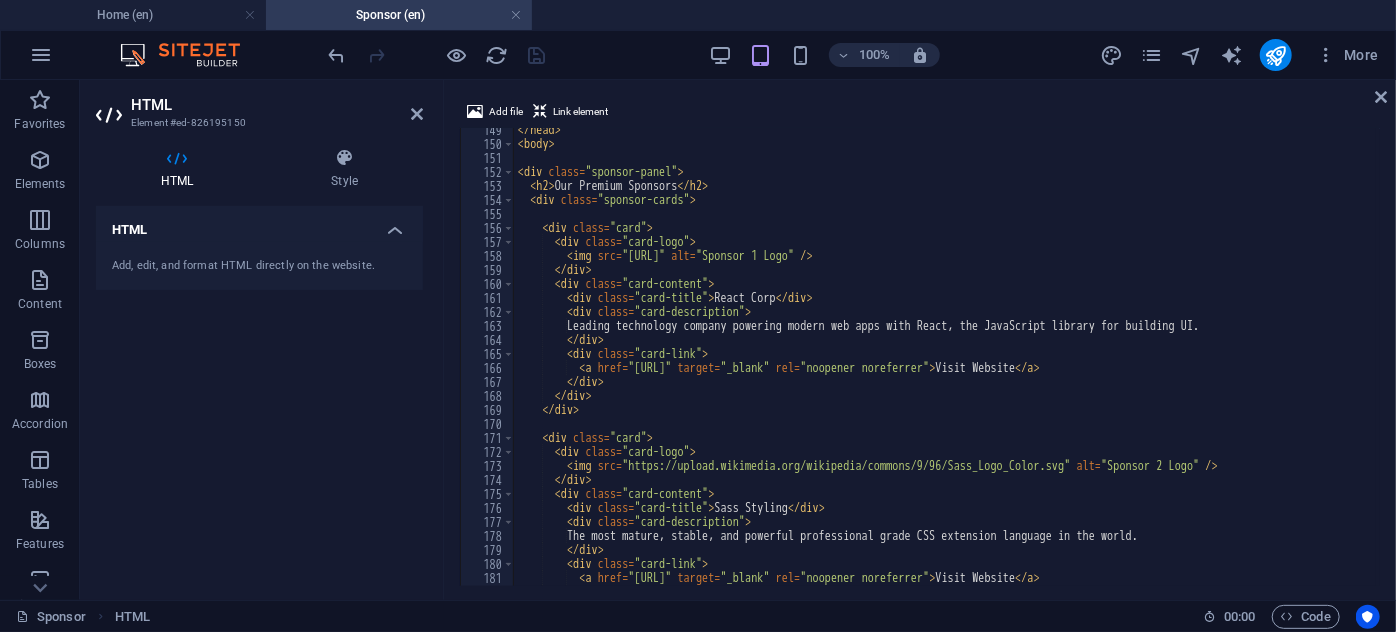 scroll, scrollTop: 2071, scrollLeft: 0, axis: vertical 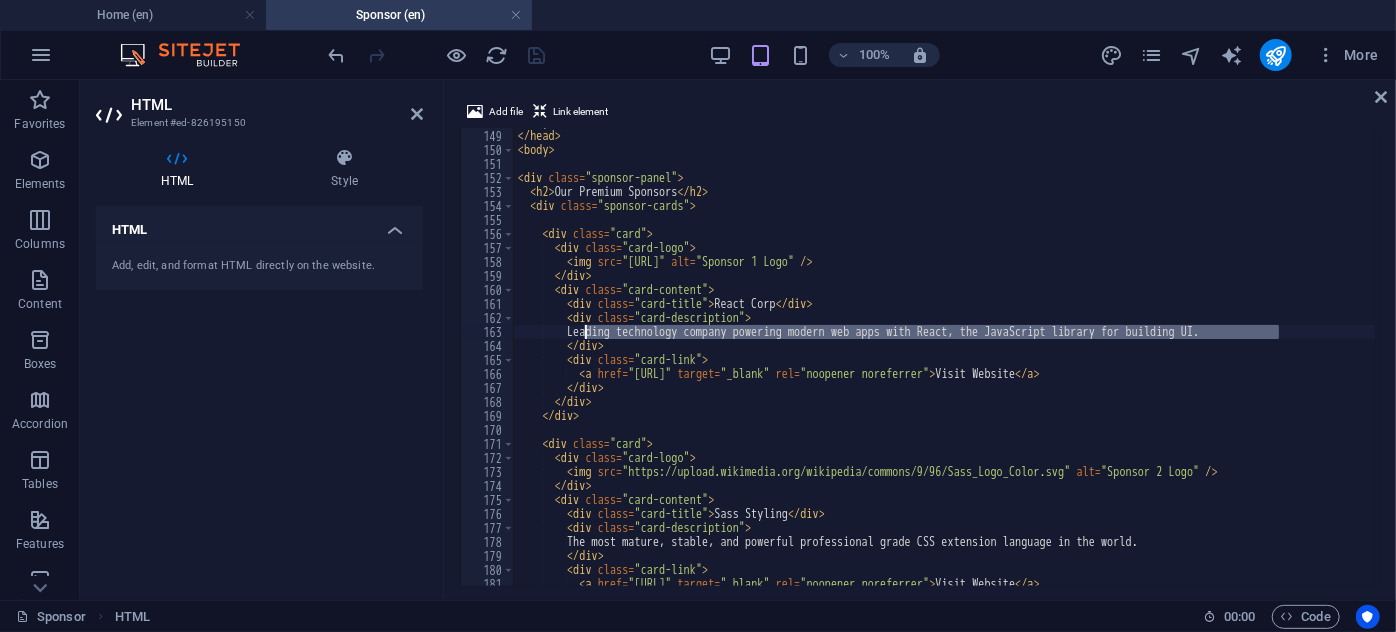drag, startPoint x: 1283, startPoint y: 338, endPoint x: 584, endPoint y: 338, distance: 699 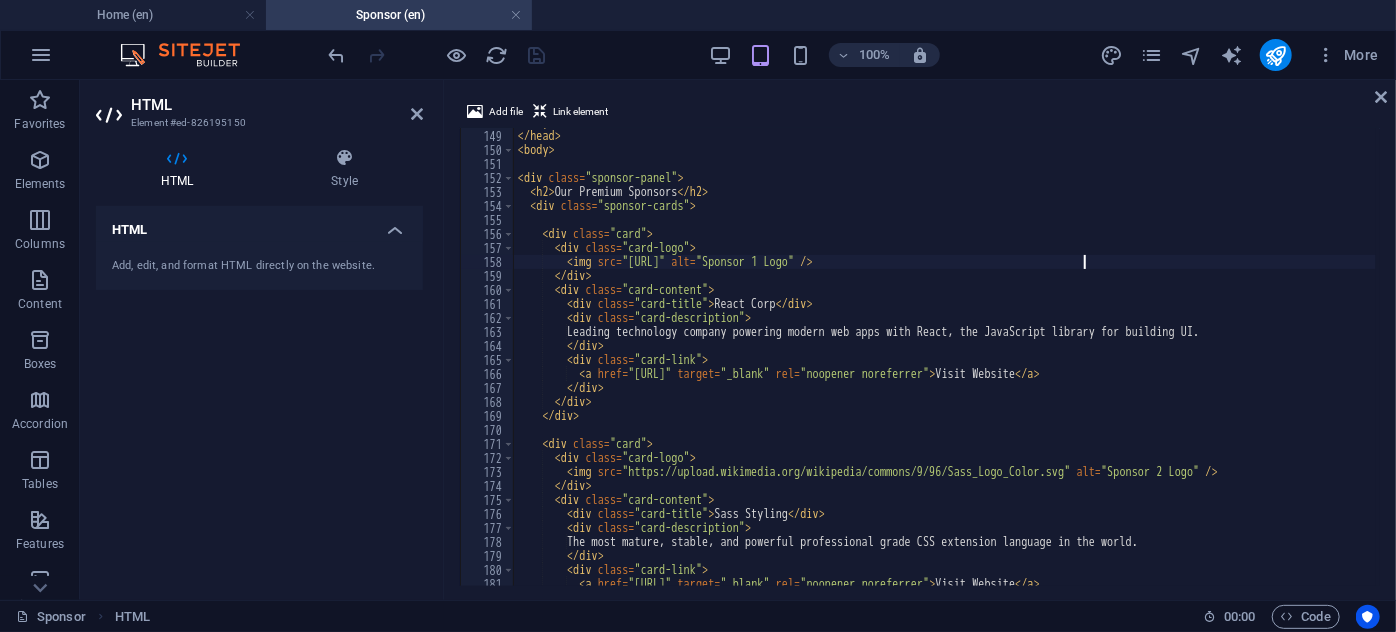 click on "</ style > </ head > < body > < div   class = "sponsor-panel" >    < h2 > Our Premium Sponsors </ h2 >    < div   class = "sponsor-cards" >      < div   class = "card" >         < div   class = "card-logo" >           < img   src = "https://upload.wikimedia.org/wikipedia/commons/a/a7/React-icon.svg"   alt = "Sponsor 1 Logo"   />         </ div >         < div   class = "card-content" >           < div   class = "card-title" > React Corp </ div >           < div   class = "card-description" >             Leading technology company powering modern web apps with React, the JavaScript library for building UI.           </ div >           < div   class = "card-link" >              < a   href = "https://reactjs.org"   target = "_blank"   rel = "noopener noreferrer" > Visit Website </ a >           </ div >         </ div >      </ div >      < div   class = "card" >         < div   class = "card-logo" >           < img   src = "https://upload.wikimedia.org/wikipedia/commons/9/96/Sass_Logo_Color.svg"   alt =   />" at bounding box center (945, 358) 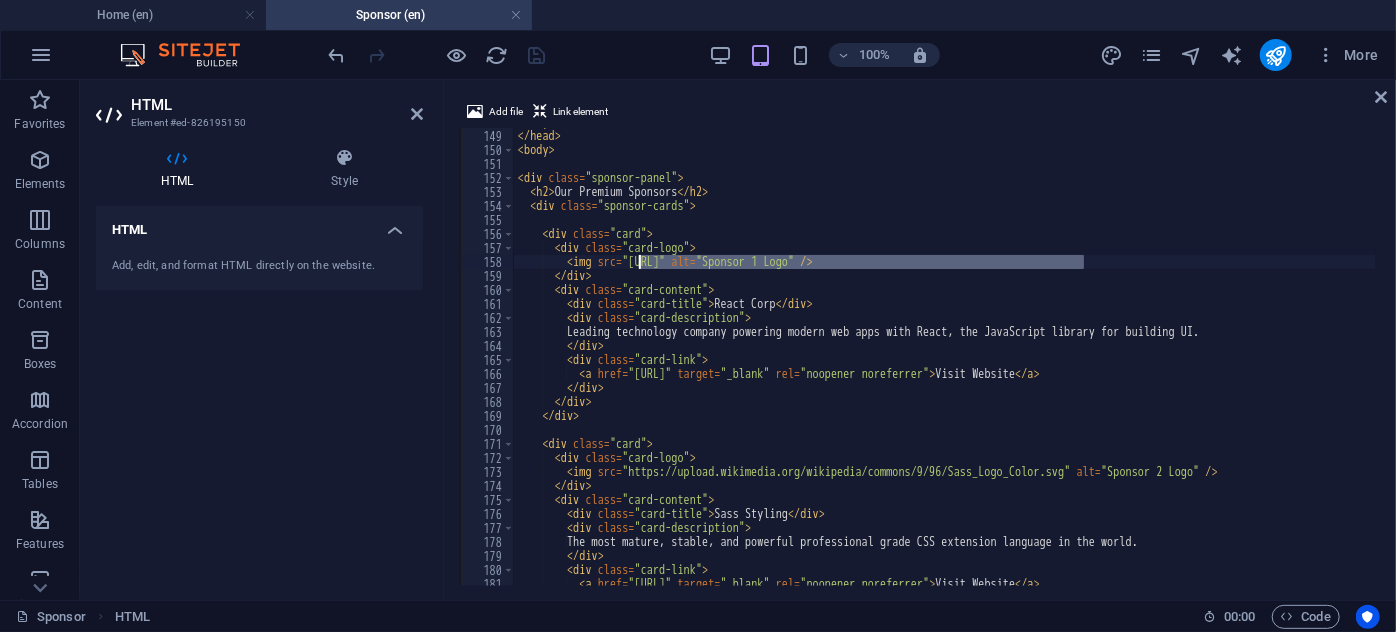 drag, startPoint x: 1084, startPoint y: 266, endPoint x: 639, endPoint y: 265, distance: 445.00113 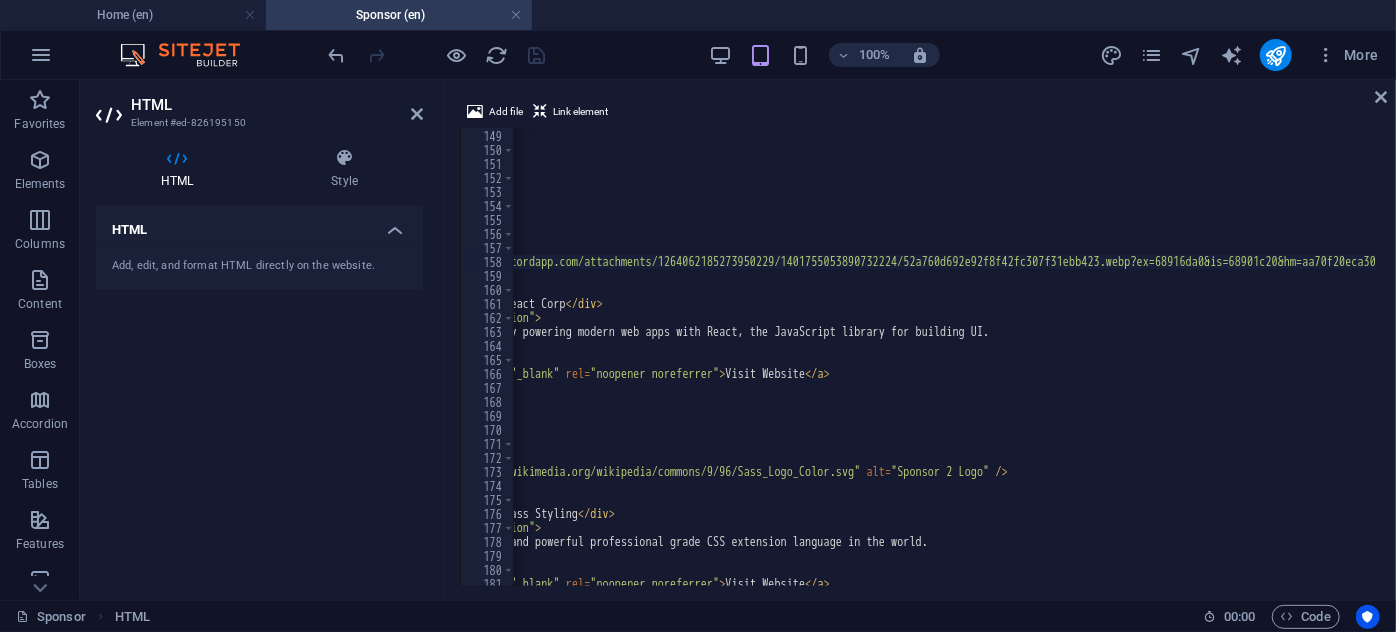 scroll, scrollTop: 0, scrollLeft: 0, axis: both 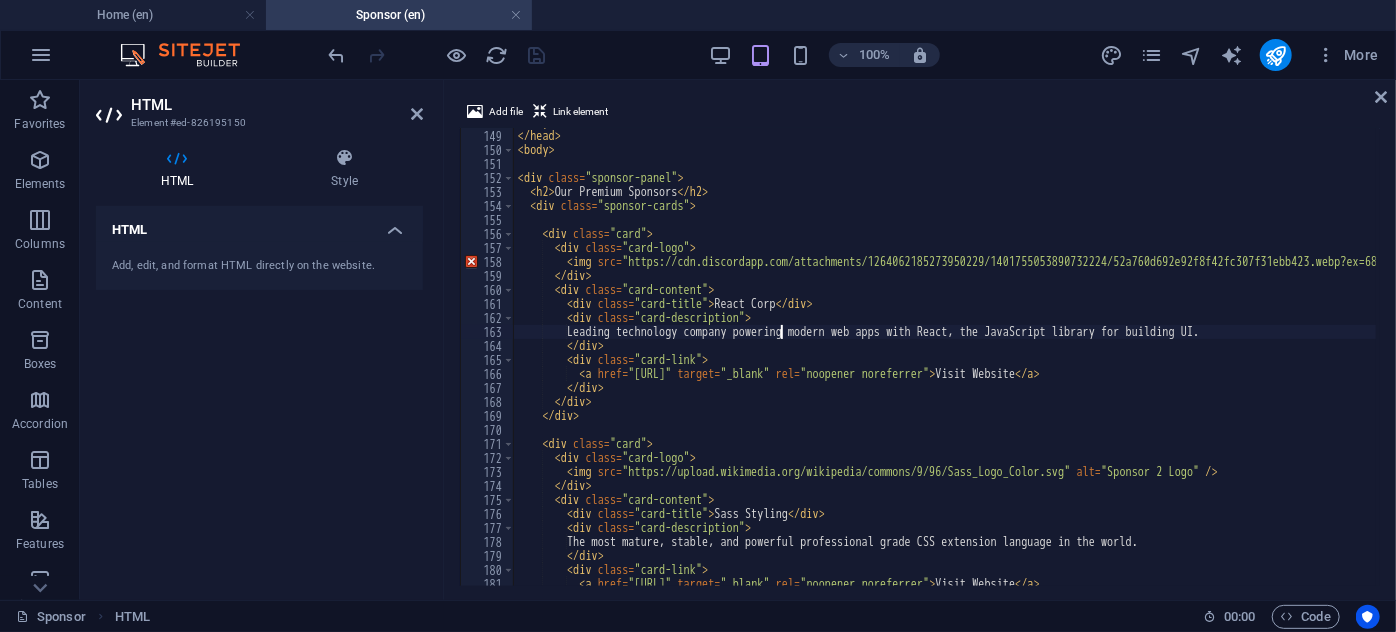 click on "</ style > </ head > < body > < div   class = "sponsor-panel" >    < h2 > Our Premium Sponsors </ h2 >    < div   class = "sponsor-cards" >      < div   class = "card" >         < div   class = "card-logo" >           < img   src = "https://cdn.discordapp.com/attachments/1264062185273950229/1401755053890732224/52a760d692e92f8f42fc307f31ebb423.webp?ex=68916da0&is=68901c20&hm=aa70f20eca30125a1532fdef609922138163ede9512b7385a6edfe7462934577&"   alt = "Sponsor 1 Logo"   />         </ div >         < div   class = "card-content" >           < div   class = "card-title" > React Corp </ div >           < div   class = "card-description" >             Leading technology company powering modern web apps with React, the JavaScript library for building UI.           </ div >           < div   class = "card-link" >              < a   href = "https://reactjs.org"   target = "_blank"   rel = "noopener noreferrer" > Visit Website </ a >           </ div >         </ div >      </ div >      < div   class = "card" >" at bounding box center (1367, 356) 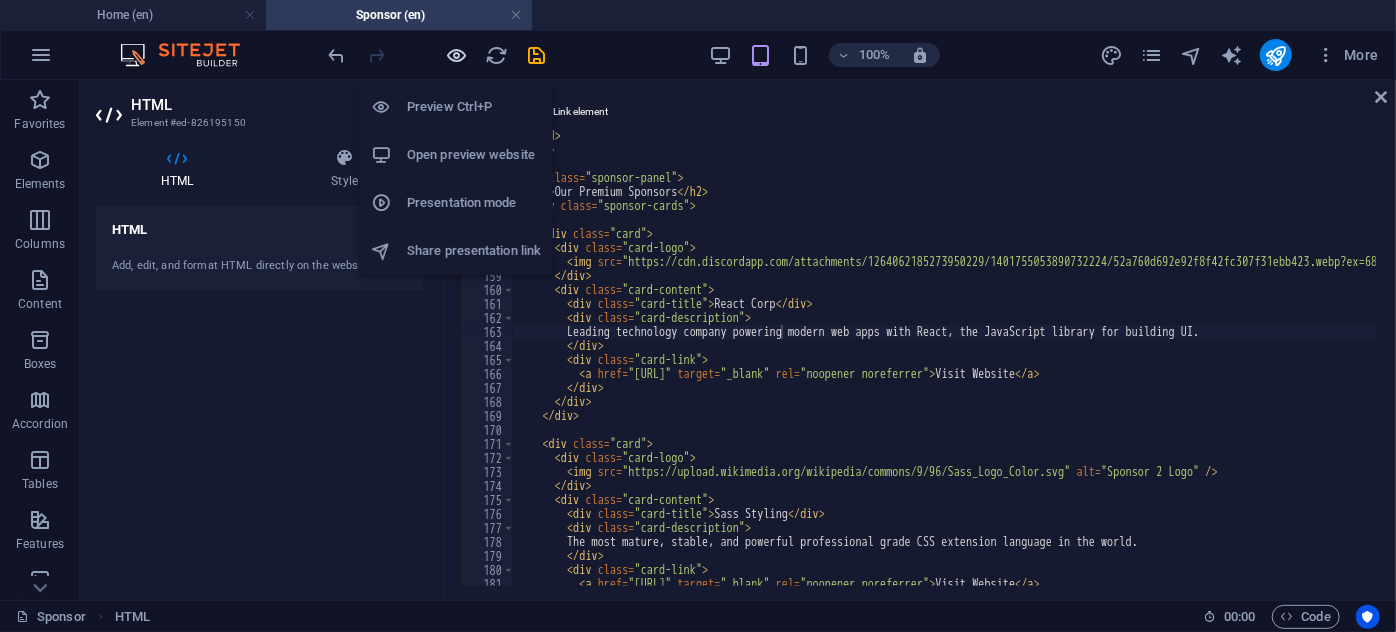 click at bounding box center (457, 55) 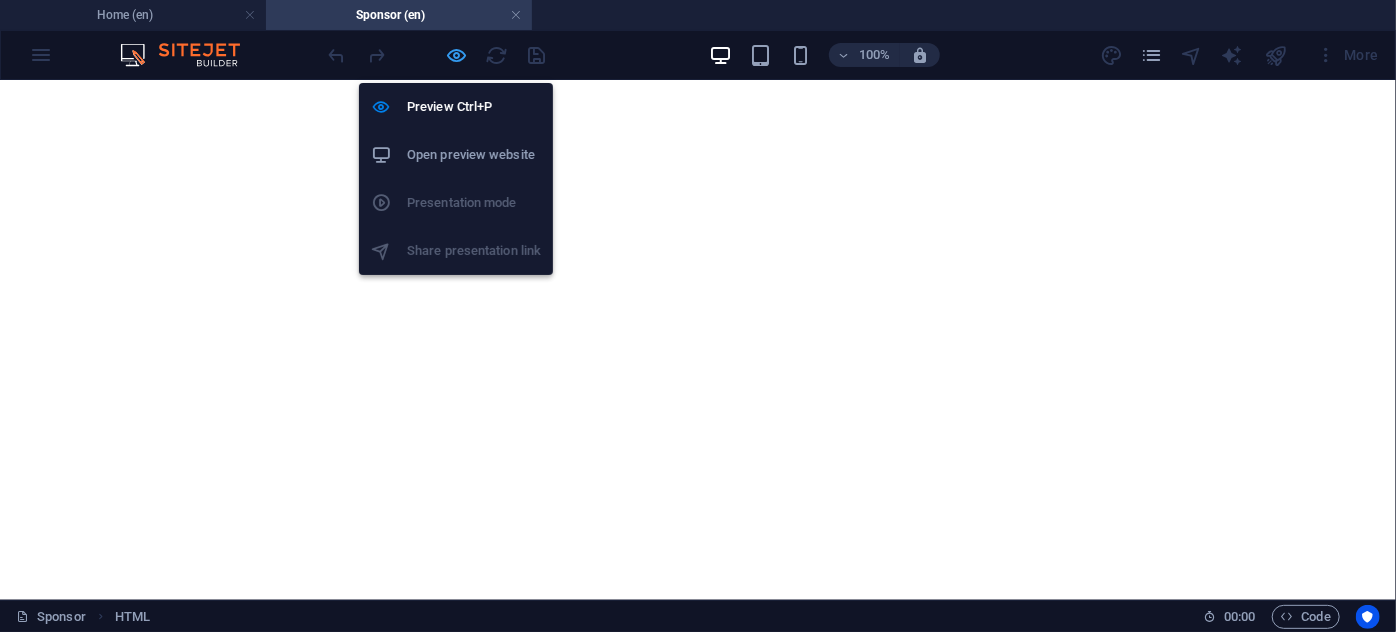 click at bounding box center [457, 55] 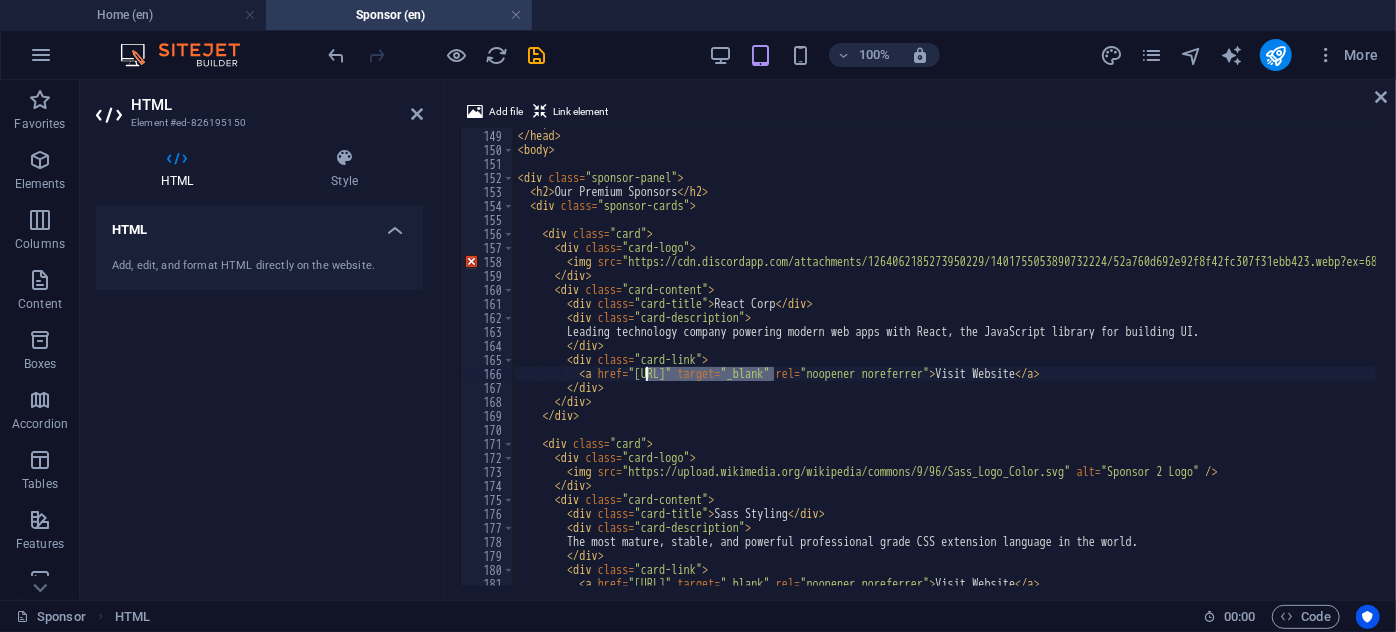 drag, startPoint x: 776, startPoint y: 380, endPoint x: 647, endPoint y: 378, distance: 129.0155 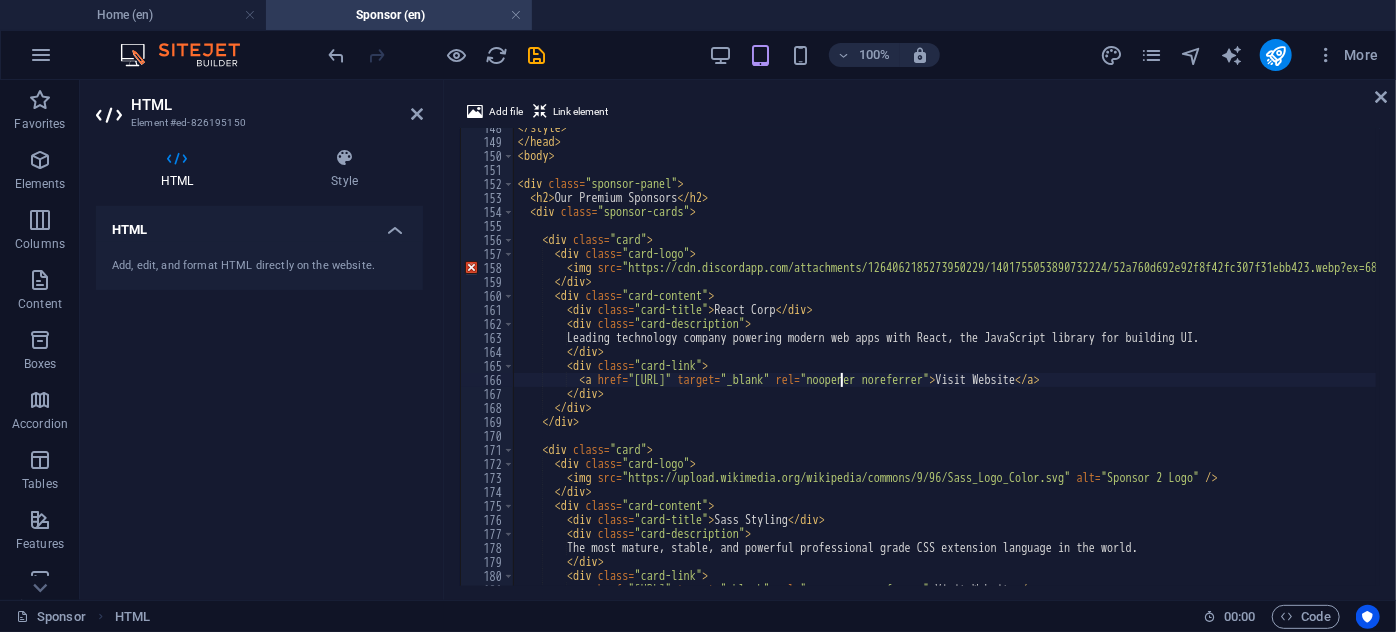 scroll, scrollTop: 2064, scrollLeft: 0, axis: vertical 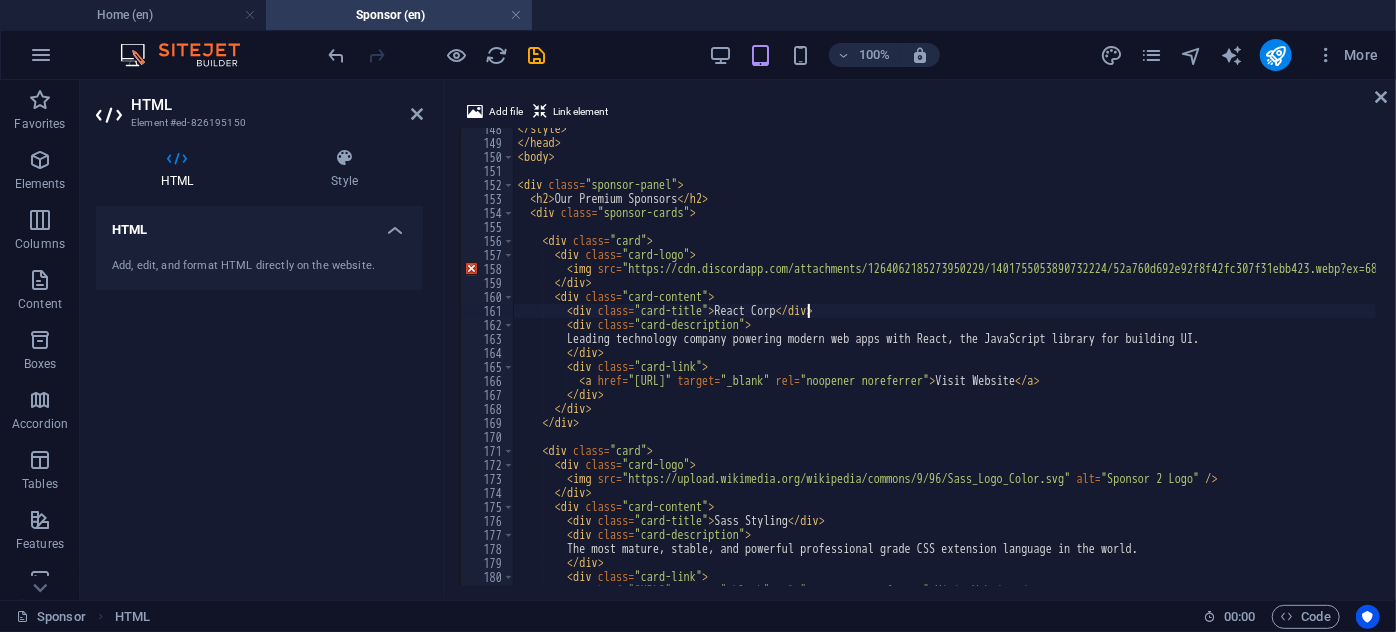 click on "</ style > </ head > < body > < div   class = "sponsor-panel" >    < h2 > Our Premium Sponsors </ h2 >    < div   class = "sponsor-cards" >      < div   class = "card" >         < div   class = "card-logo" >           < img   src = "https://cdn.discordapp.com/attachments/1264062185273950229/1401755053890732224/52a760d692e92f8f42fc307f31ebb423.webp?ex=68916da0&is=68901c20&hm=aa70f20eca30125a1532fdef609922138163ede9512b7385a6edfe7462934577&"   alt = "Sponsor 1 Logo"   />         </ div >         < div   class = "card-content" >           < div   class = "card-title" > React Corp </ div >           < div   class = "card-description" >             Leading technology company powering modern web apps with React, the JavaScript library for building UI.           </ div >           < div   class = "card-link" >              < a   href = "https://discord.gg/fY4dzuyaXY"   target = "_blank"   rel = "noopener noreferrer" > Visit Website </ a >           </ div >         </ div >      </ div >      < div   class = "card"" at bounding box center (1367, 363) 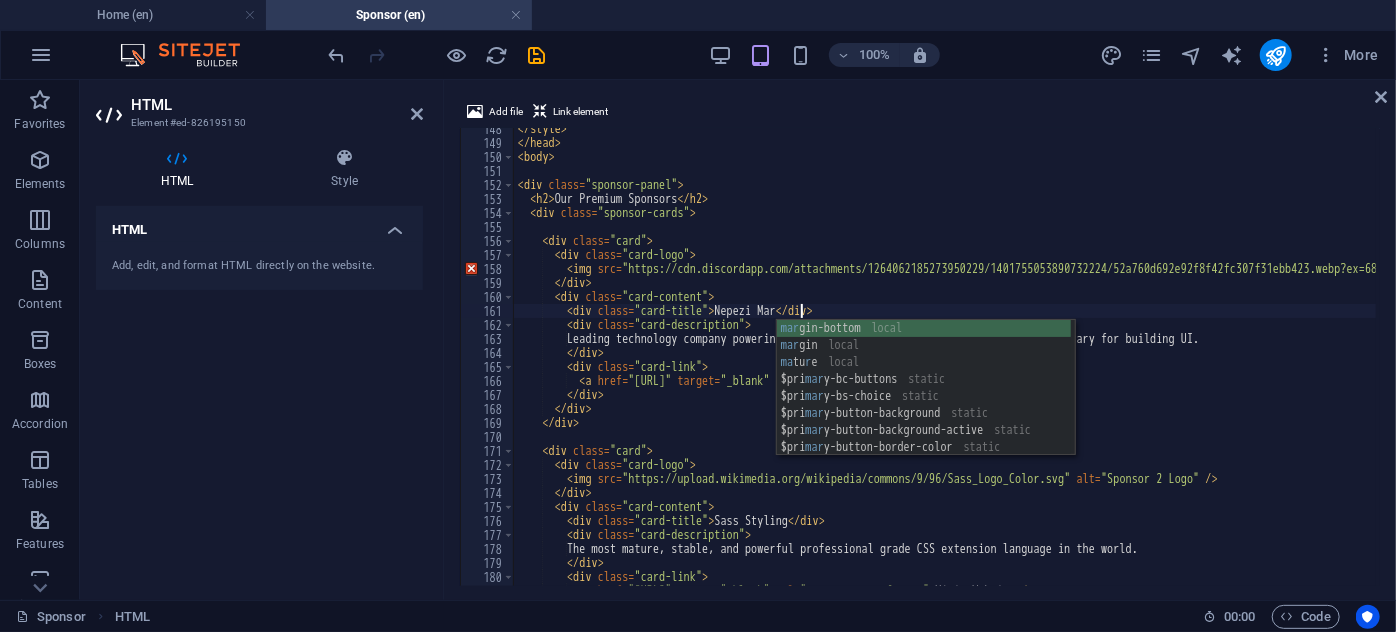 scroll, scrollTop: 0, scrollLeft: 23, axis: horizontal 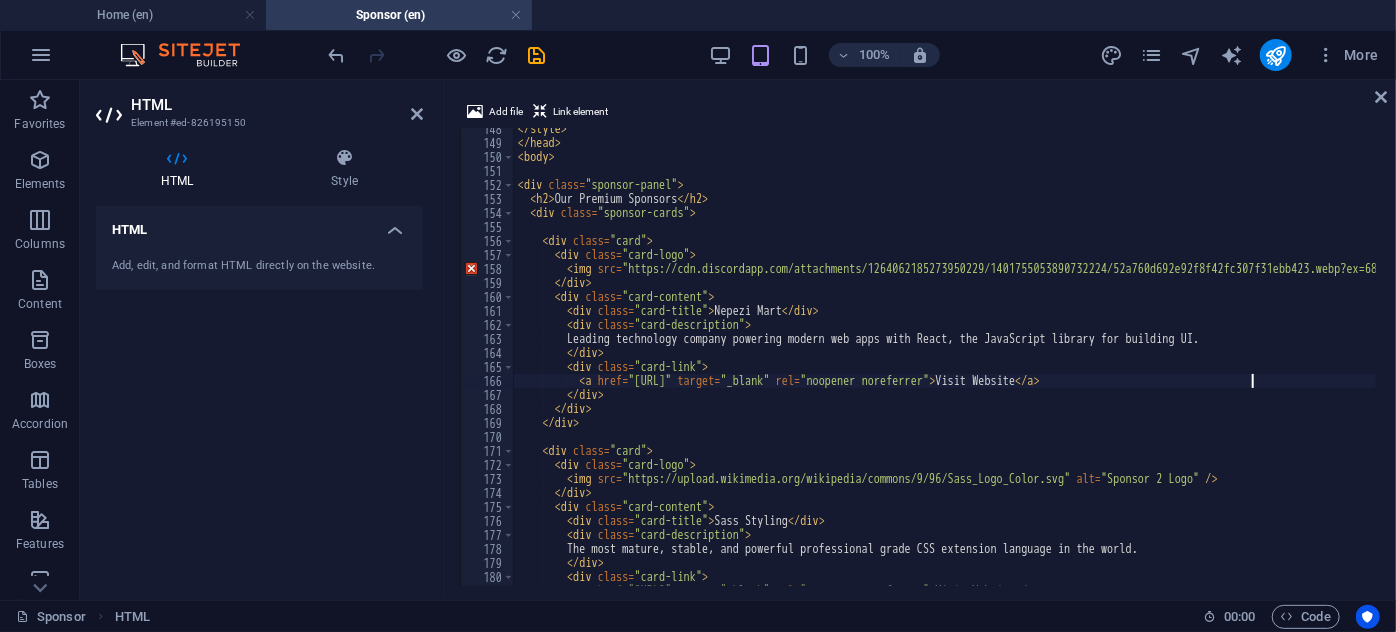 click on "</ style > </ head > < body > < div   class = "sponsor-panel" >    < h2 > Our Premium Sponsors </ h2 >    < div   class = "sponsor-cards" >      < div   class = "card" >         < div   class = "card-logo" >           < img   src = "https://cdn.discordapp.com/attachments/1264062185273950229/1401755053890732224/52a760d692e92f8f42fc307f31ebb423.webp?ex=68916da0&is=68901c20&hm=aa70f20eca30125a1532fdef609922138163ede9512b7385a6edfe7462934577&"   alt = "Sponsor 1 Logo"   />         </ div >         < div   class = "card-content" >           < div   class = "card-title" > Nepezi Mart </ div >           < div   class = "card-description" >             Leading technology company powering modern web apps with React, the JavaScript library for building UI.           </ div >           < div   class = "card-link" >              < a   href = "https://discord.gg/fY4dzuyaXY"   target = "_blank"   rel = "noopener noreferrer" > Visit Website </ a >           </ div >         </ div >      </ div >      < div   class = "card"" at bounding box center [1367, 363] 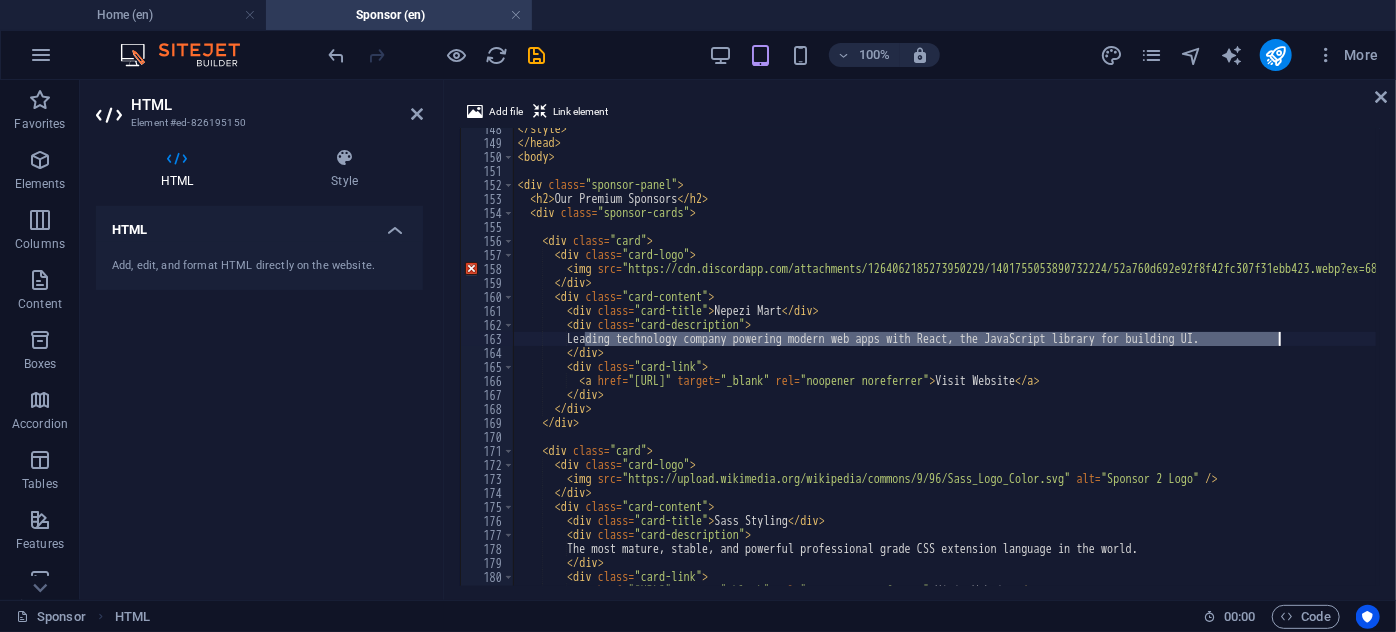 drag, startPoint x: 586, startPoint y: 341, endPoint x: 1280, endPoint y: 343, distance: 694.00287 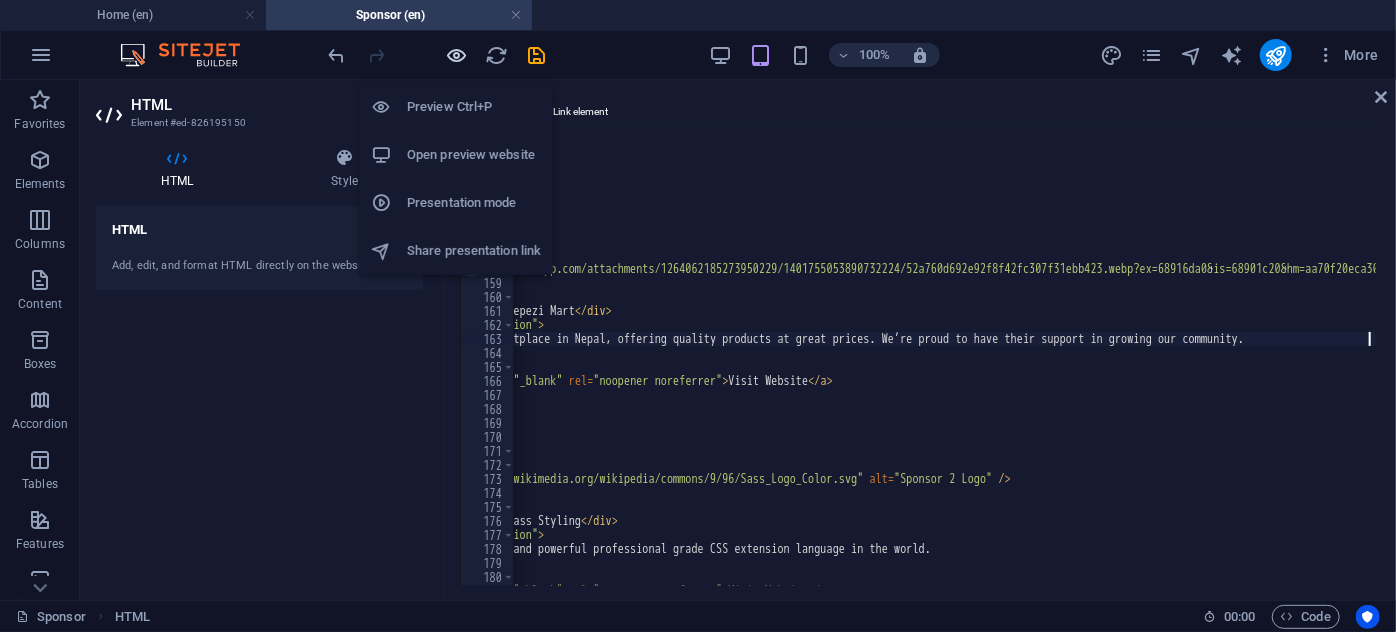 click at bounding box center (457, 55) 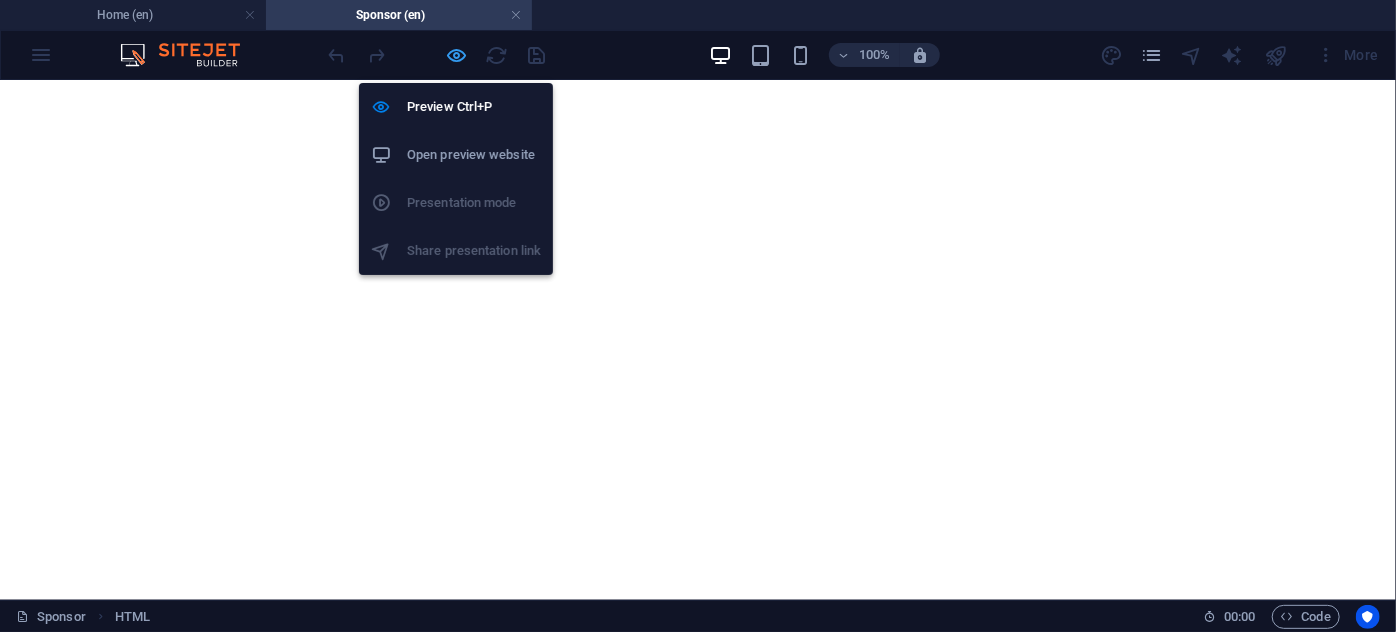 click at bounding box center (457, 55) 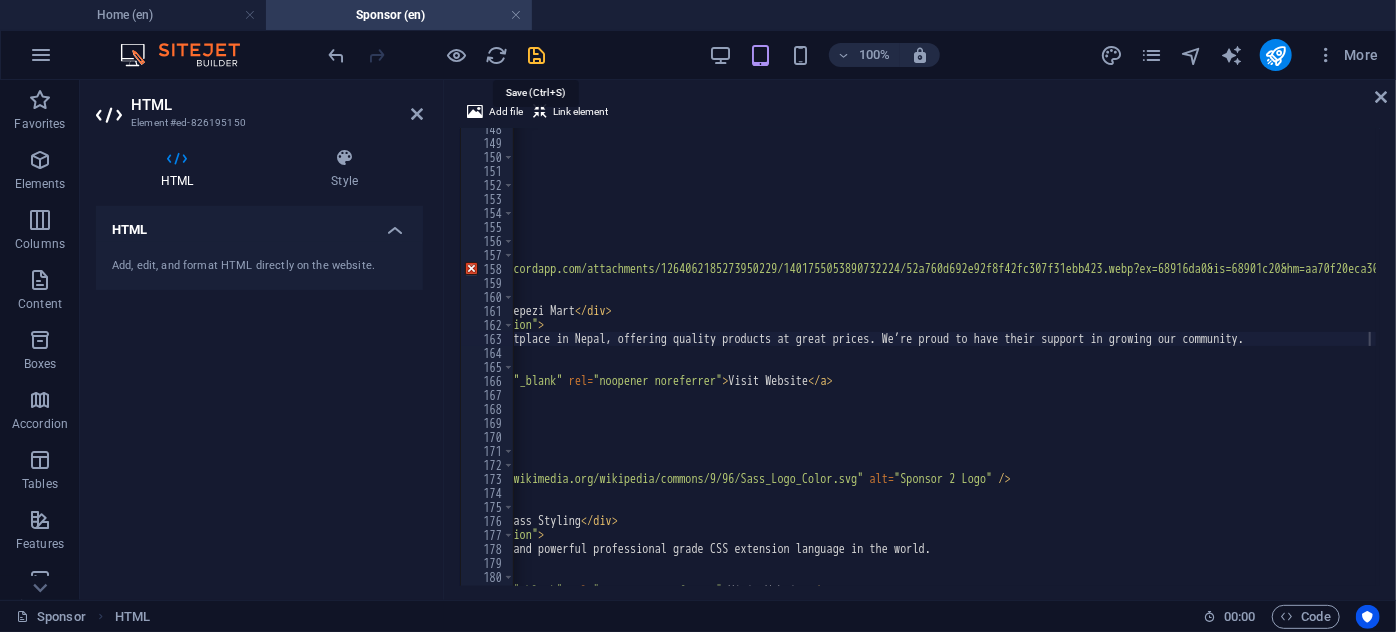 click at bounding box center (537, 55) 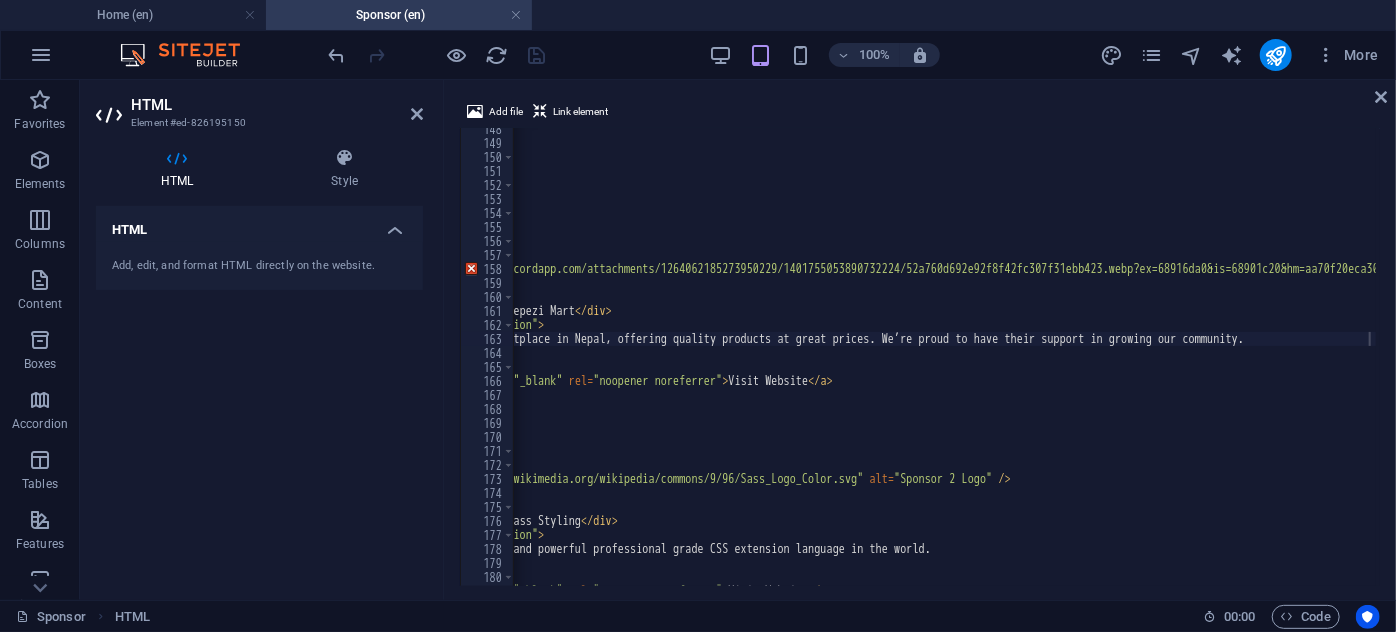 scroll, scrollTop: 2064, scrollLeft: 0, axis: vertical 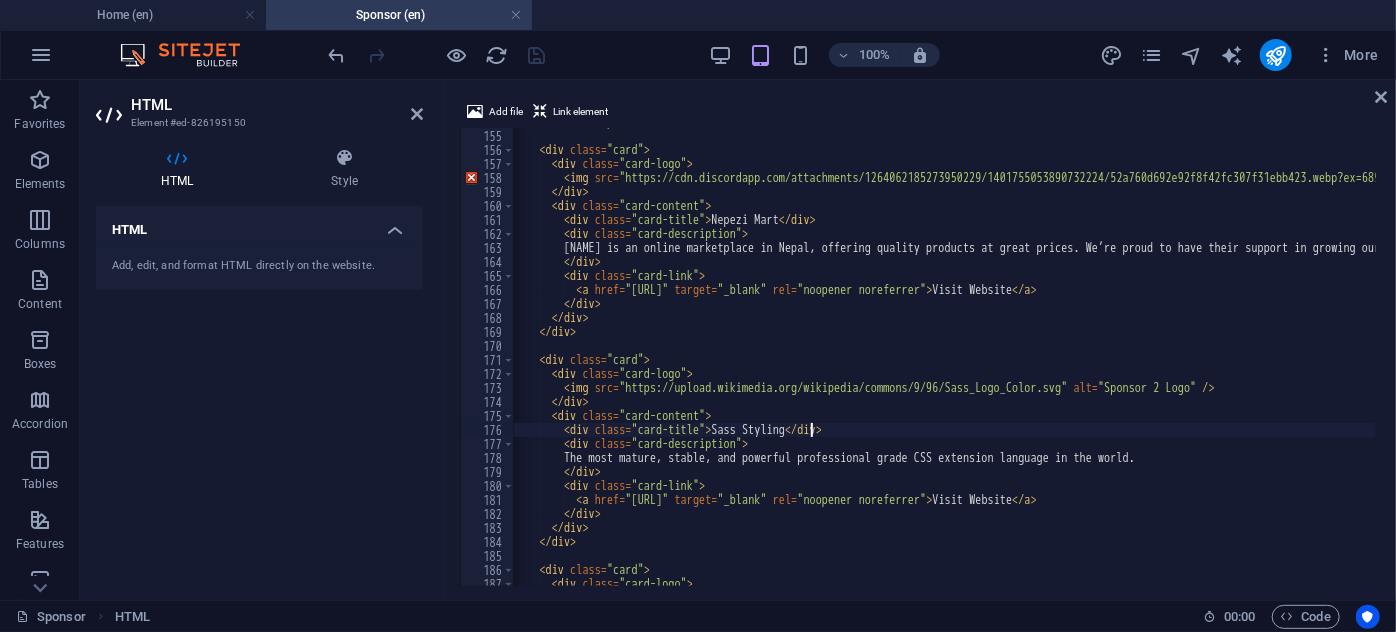 click on "< div   class = "sponsor-cards" >      < div   class = "card" >         < div   class = "card-logo" >           < img   src = "https://cdn.discordapp.com/attachments/1264062185273950229/1401755053890732224/52a760d692e92f8f42fc307f31ebb423.webp?ex=68916da0&is=68901c20&hm=aa70f20eca30125a1532fdef609922138163ede9512b7385a6edfe7462934577&"   alt = "Sponsor 1 Logo"   />         </ div >         < div   class = "card-content" >           < div   class = "card-title" > Nepezi Mart </ div >           < div   class = "card-description" >             NepizMart is an online marketplace in Nepal, offering quality products at great prices. We’re proud to have their support in growing our community.           </ div >           < div   class = "card-link" >              < a   href = "https://discord.gg/fY4dzuyaXY"   target = "_blank"   rel = "noopener noreferrer" > Visit Website </ a >           </ div >         </ div >      </ div >      < div   class = "card" >         < div   class = "card-logo" >           < img" at bounding box center (1364, 356) 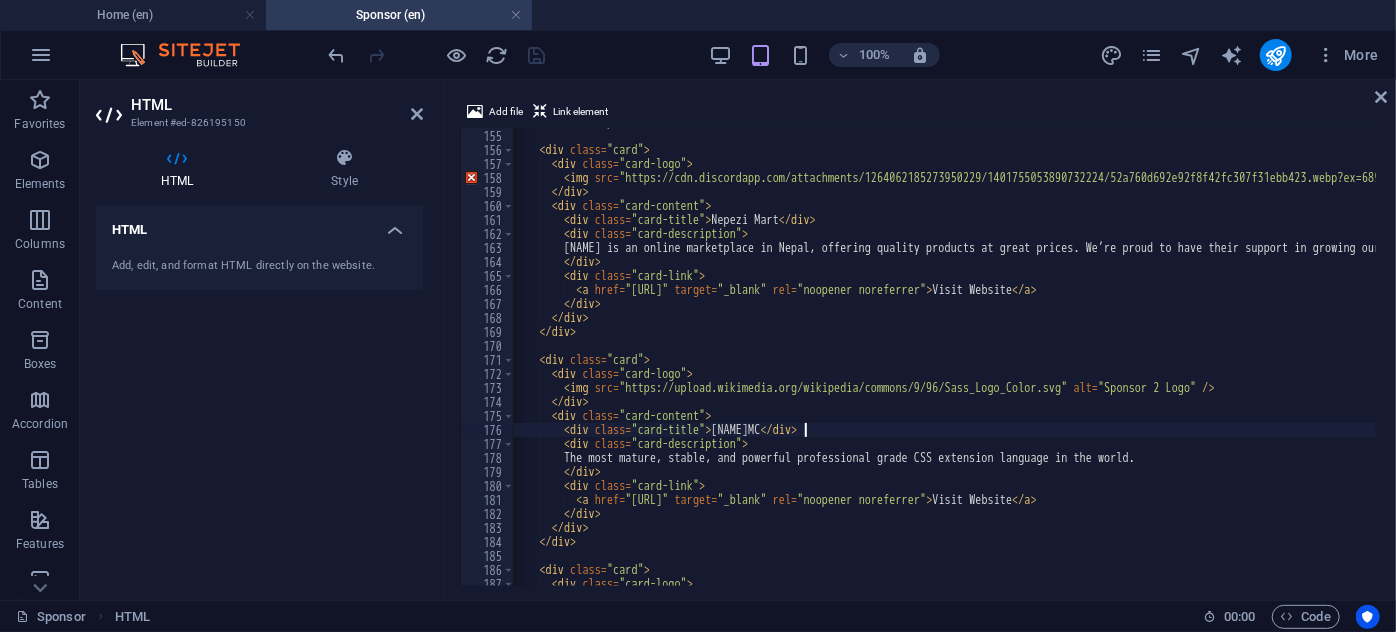 scroll, scrollTop: 0, scrollLeft: 23, axis: horizontal 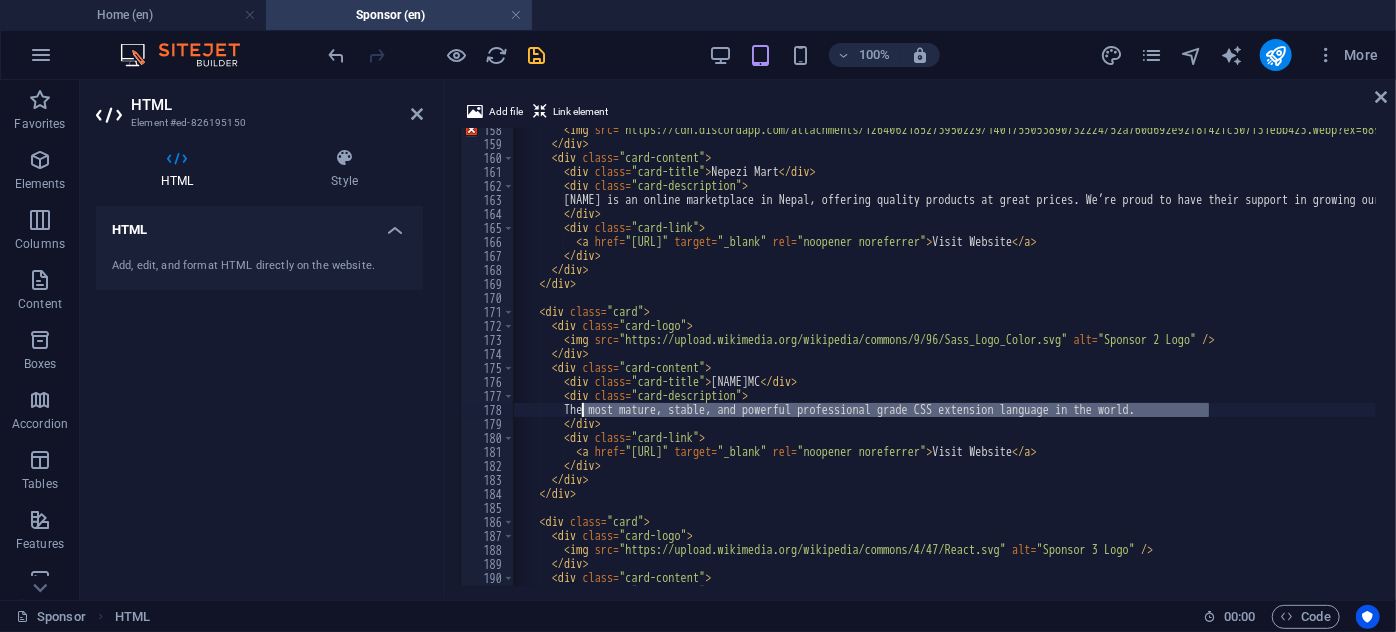 drag, startPoint x: 1210, startPoint y: 416, endPoint x: 581, endPoint y: 414, distance: 629.0032 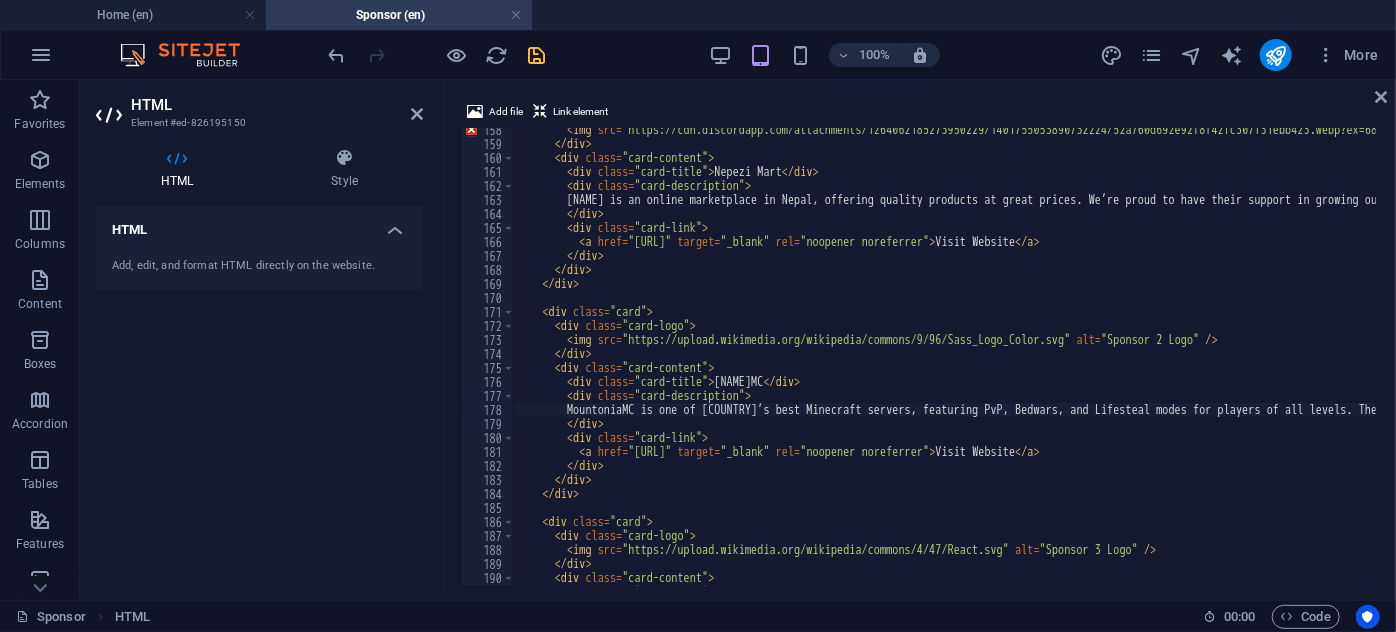 scroll, scrollTop: 0, scrollLeft: 0, axis: both 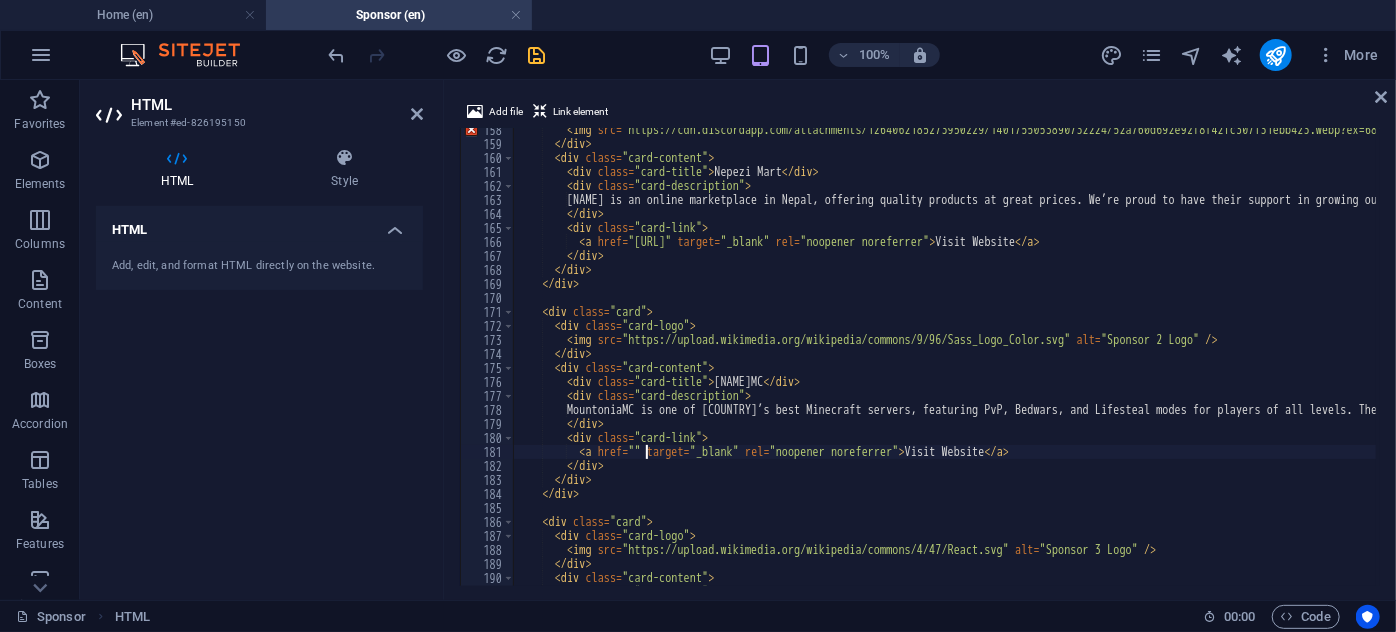 paste on "https://discord.gg/JPXrhN3S8S" 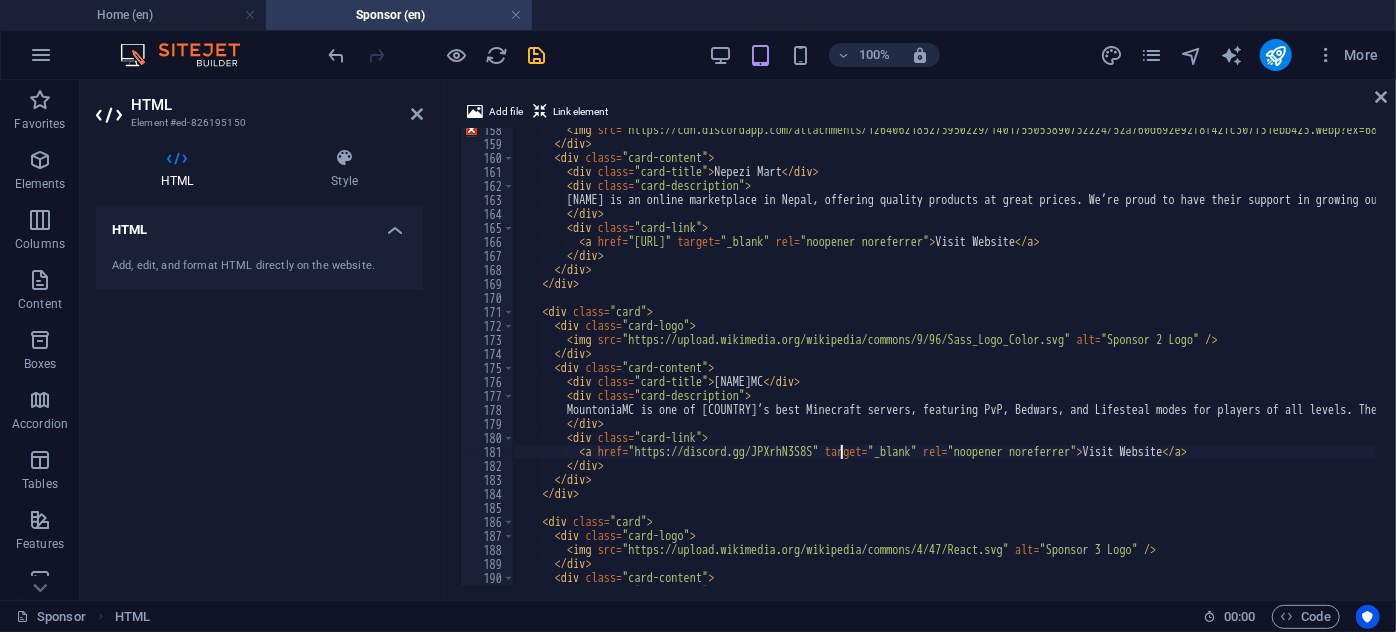 click on "< img   src = "https://cdn.discordapp.com/attachments/1264062185273950229/1401755053890732224/52a760d692e92f8f42fc307f31ebb423.webp?ex=68916da0&is=68901c20&hm=aa70f20eca30125a1532fdef609922138163ede9512b7385a6edfe7462934577&"   alt = "Sponsor 1 Logo"   />         </ div >         < div   class = "card-content" >           < div   class = "card-title" > Nepezi Mart </ div >           < div   class = "card-description" >             NepizMart is an online marketplace in Nepal, offering quality products at great prices. We’re proud to have their support in growing our community.           </ div >           < div   class = "card-link" >              < a   href = "https://discord.gg/fY4dzuyaXY"   target = "_blank"   rel = "noopener noreferrer" > Visit Website </ a >           </ div >         </ div >      </ div >      < div   class = "card" >         < div   class = "card-logo" >           < img   src = "https://upload.wikimedia.org/wikipedia/commons/9/96/Sass_Logo_Color.svg"   alt =   />         </" at bounding box center [1367, 364] 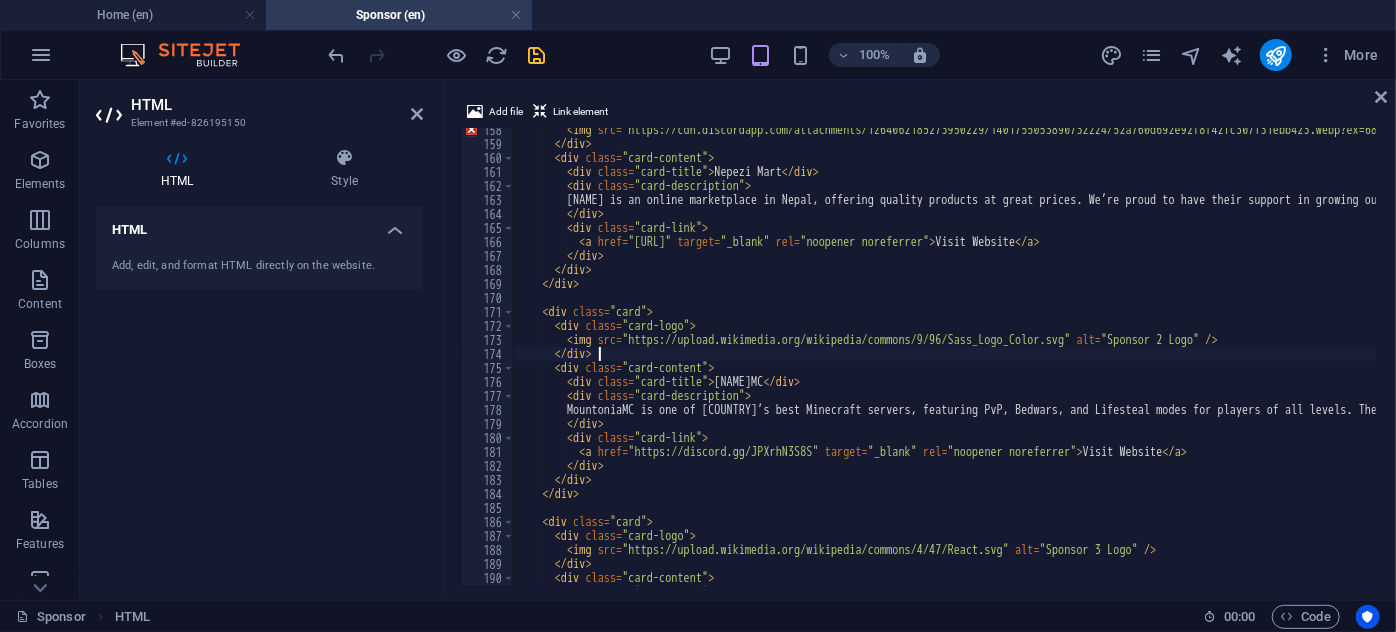 scroll, scrollTop: 0, scrollLeft: 5, axis: horizontal 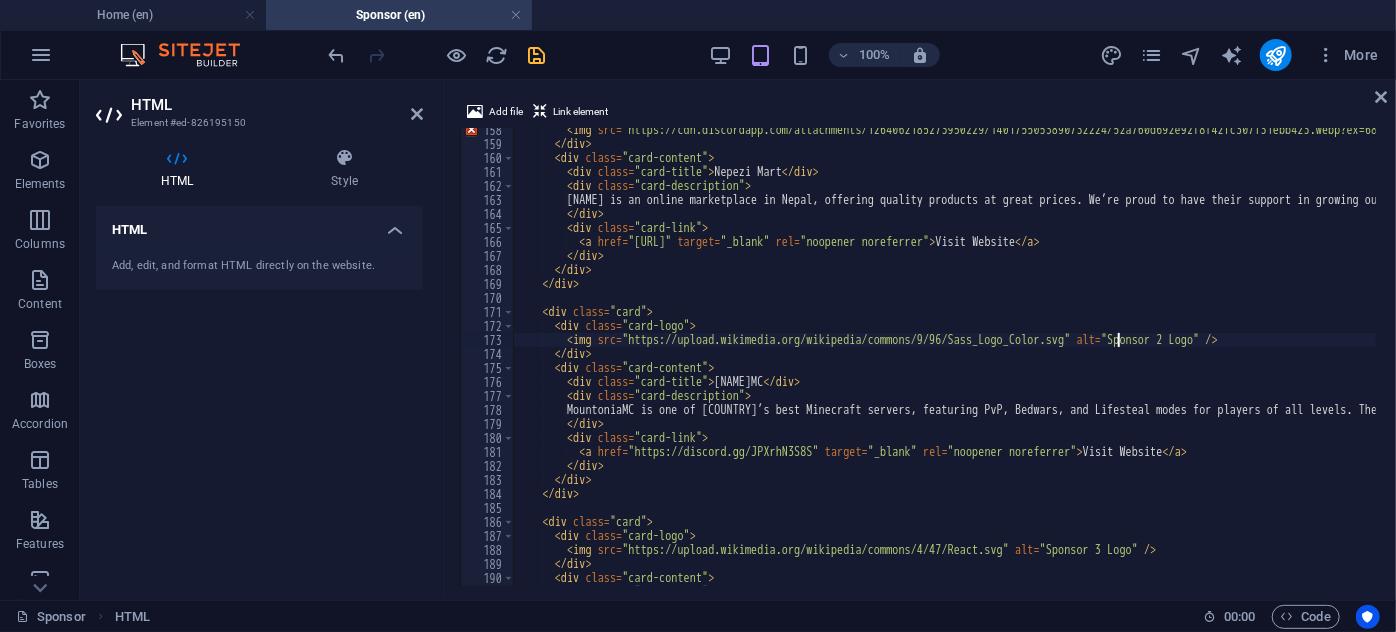 click on "< img   src = "https://cdn.discordapp.com/attachments/1264062185273950229/1401755053890732224/52a760d692e92f8f42fc307f31ebb423.webp?ex=68916da0&is=68901c20&hm=aa70f20eca30125a1532fdef609922138163ede9512b7385a6edfe7462934577&"   alt = "Sponsor 1 Logo"   />         </ div >         < div   class = "card-content" >           < div   class = "card-title" > Nepezi Mart </ div >           < div   class = "card-description" >             NepizMart is an online marketplace in Nepal, offering quality products at great prices. We’re proud to have their support in growing our community.           </ div >           < div   class = "card-link" >              < a   href = "https://discord.gg/fY4dzuyaXY"   target = "_blank"   rel = "noopener noreferrer" > Visit Website </ a >           </ div >         </ div >      </ div >      < div   class = "card" >         < div   class = "card-logo" >           < img   src = "https://upload.wikimedia.org/wikipedia/commons/9/96/Sass_Logo_Color.svg"   alt =   />         </" at bounding box center [1367, 364] 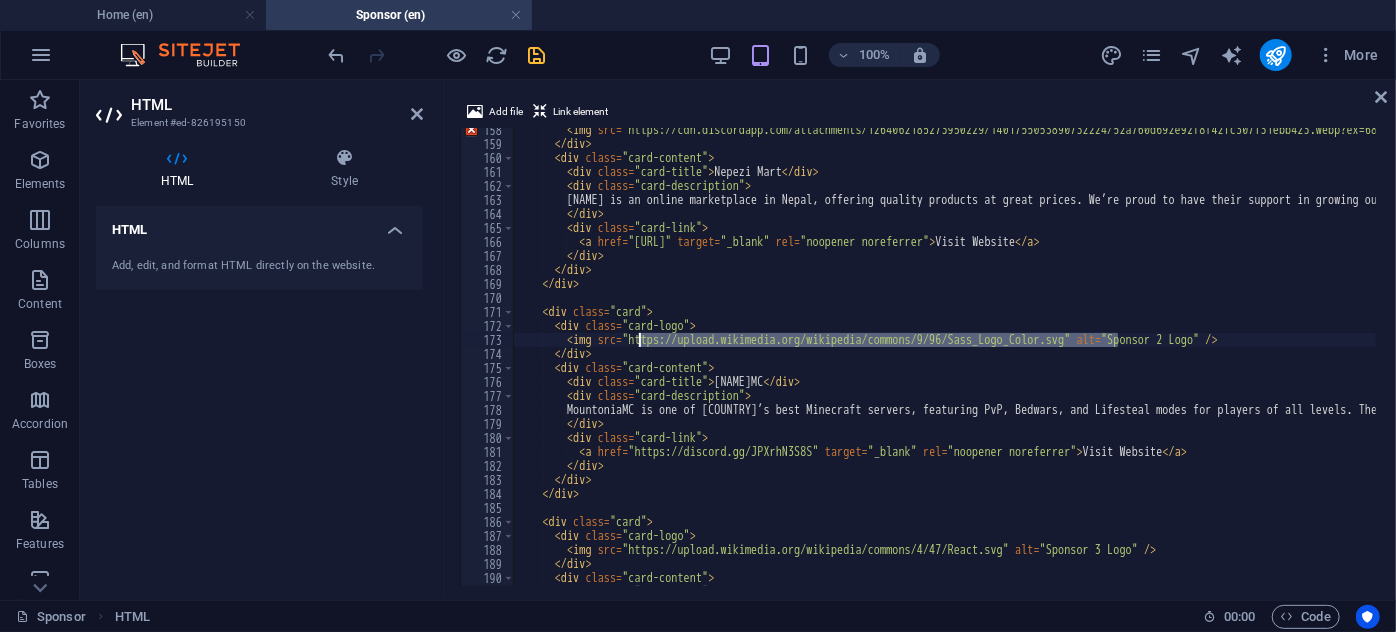 drag, startPoint x: 1117, startPoint y: 343, endPoint x: 642, endPoint y: 343, distance: 475 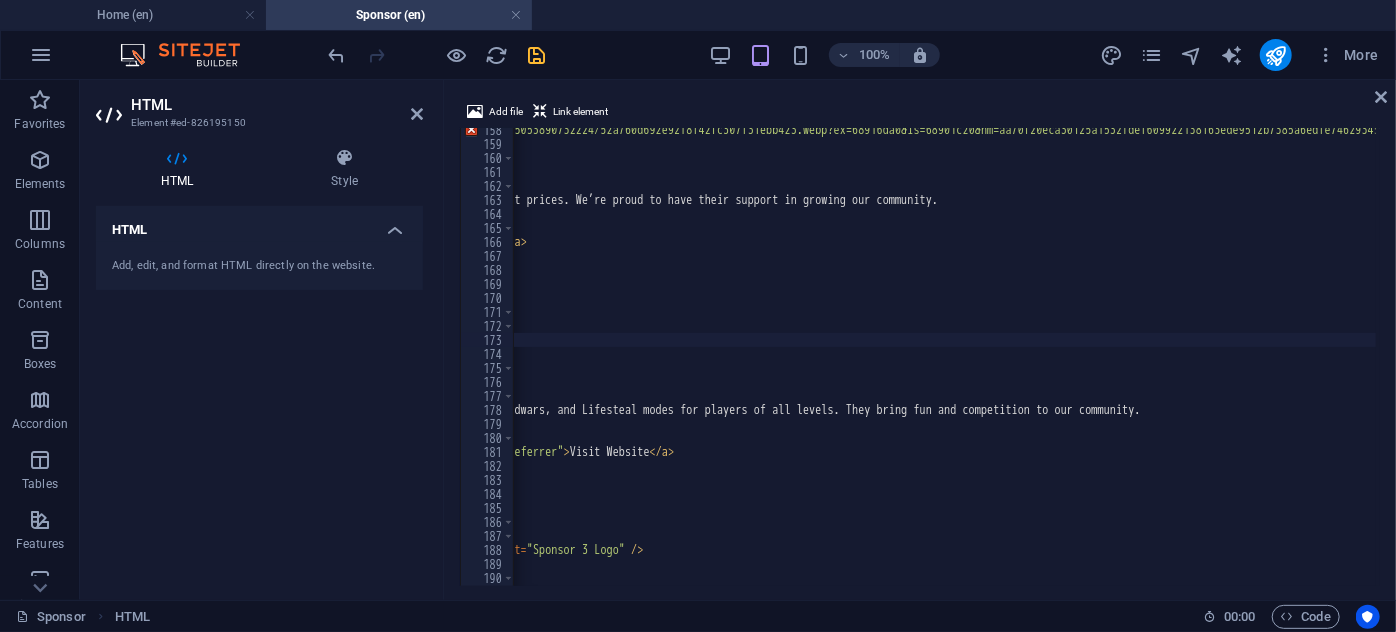 scroll, scrollTop: 0, scrollLeft: 488, axis: horizontal 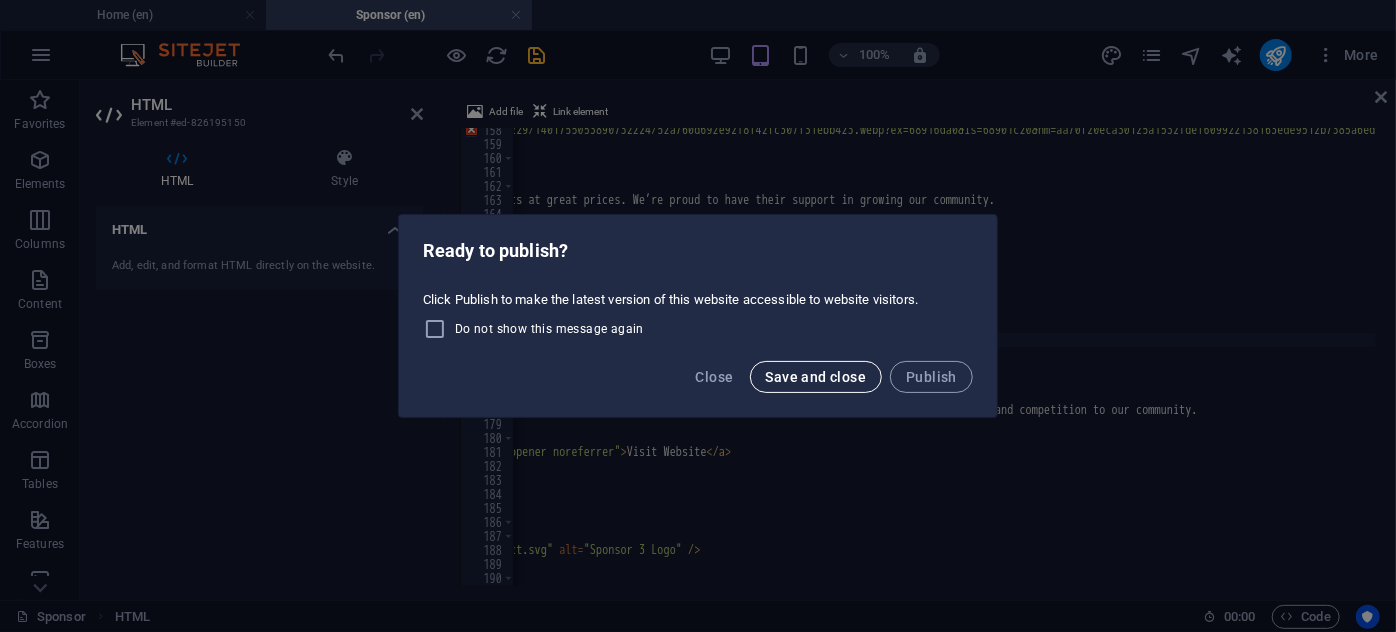 click on "Save and close" at bounding box center [816, 377] 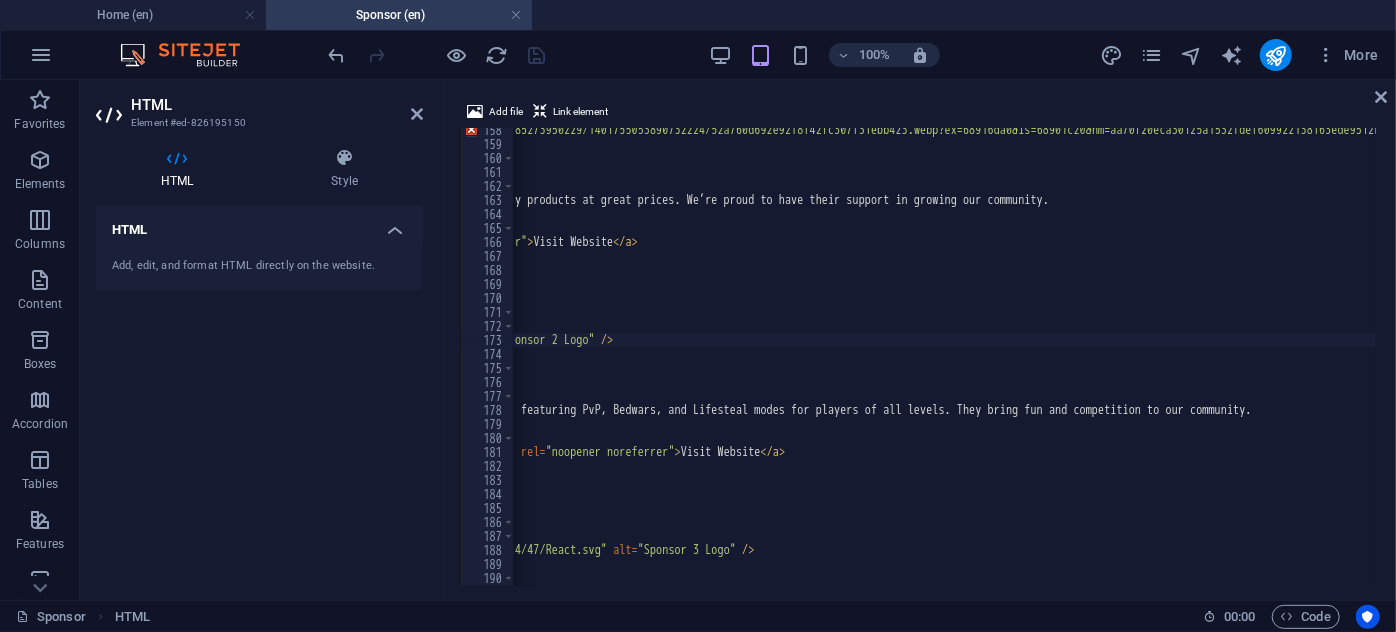 scroll, scrollTop: 2202, scrollLeft: 0, axis: vertical 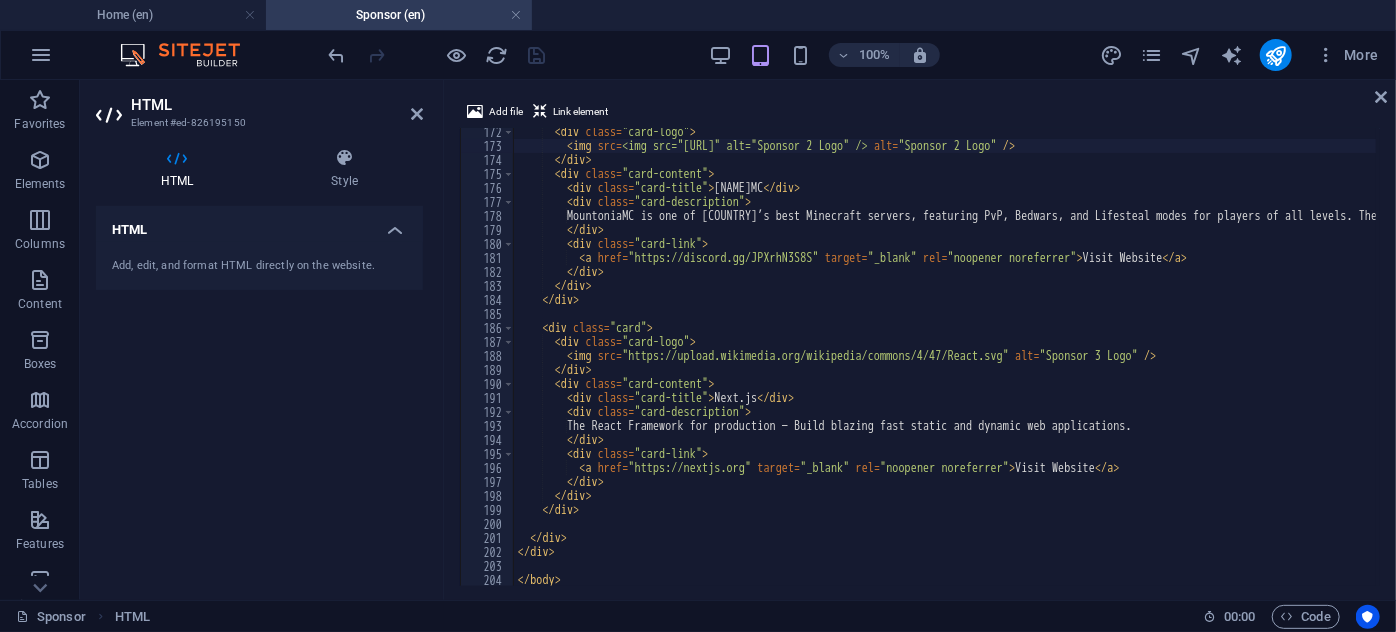 click on "< div   class = "card-logo" >           < img   src = "https://cdn.discordapp.com/attachments/1264062185273950229/1401757925374169118/bd902252b2f4ca23a2c31c8dec1a2f66.webp?ex=6891704c&is=68901ecc&hm=84ff2ca9dec24653be9d320ae1c1a9dd4ba6512e076b73f952ea4df4aecc2748&"   alt = "Sponsor 2 Logo"   />         </ div >         < div   class = "card-content" >           < div   class = "card-title" > MountoniaMC </ div >           < div   class = "card-description" >             MountoniaMC is one of Nepal’s best Minecraft servers, featuring PvP, Bedwars, and Lifesteal modes for players of all levels. They bring fun and competition to our community.           </ div >           < div   class = "card-link" >              < a   href = "https://discord.gg/JPXrhN3S8S"   target = "_blank"   rel = "noopener noreferrer" > Visit Website </ a >           </ div >         </ div >      </ div >      < div   class = "card" >         < div   class = "card-logo" >           < img   src =   alt = "Sponsor 3 Logo"   />" at bounding box center [1367, 366] 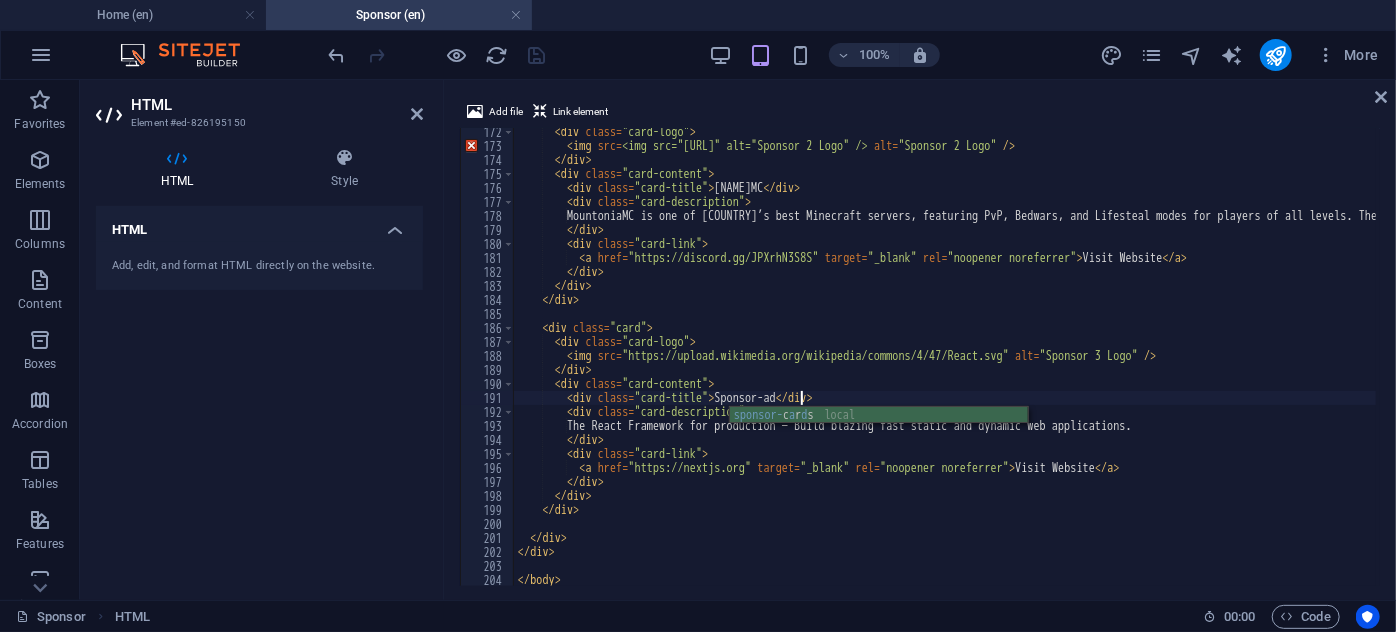 scroll, scrollTop: 0, scrollLeft: 23, axis: horizontal 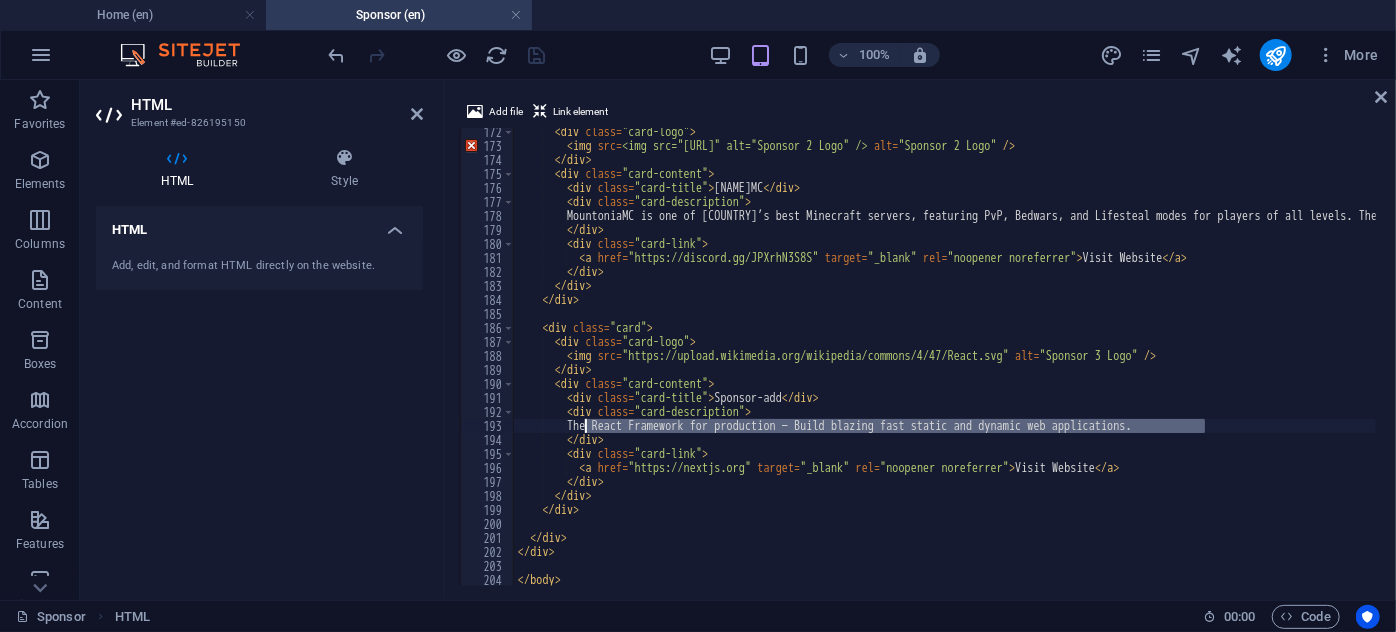 drag, startPoint x: 1205, startPoint y: 426, endPoint x: 585, endPoint y: 428, distance: 620.00323 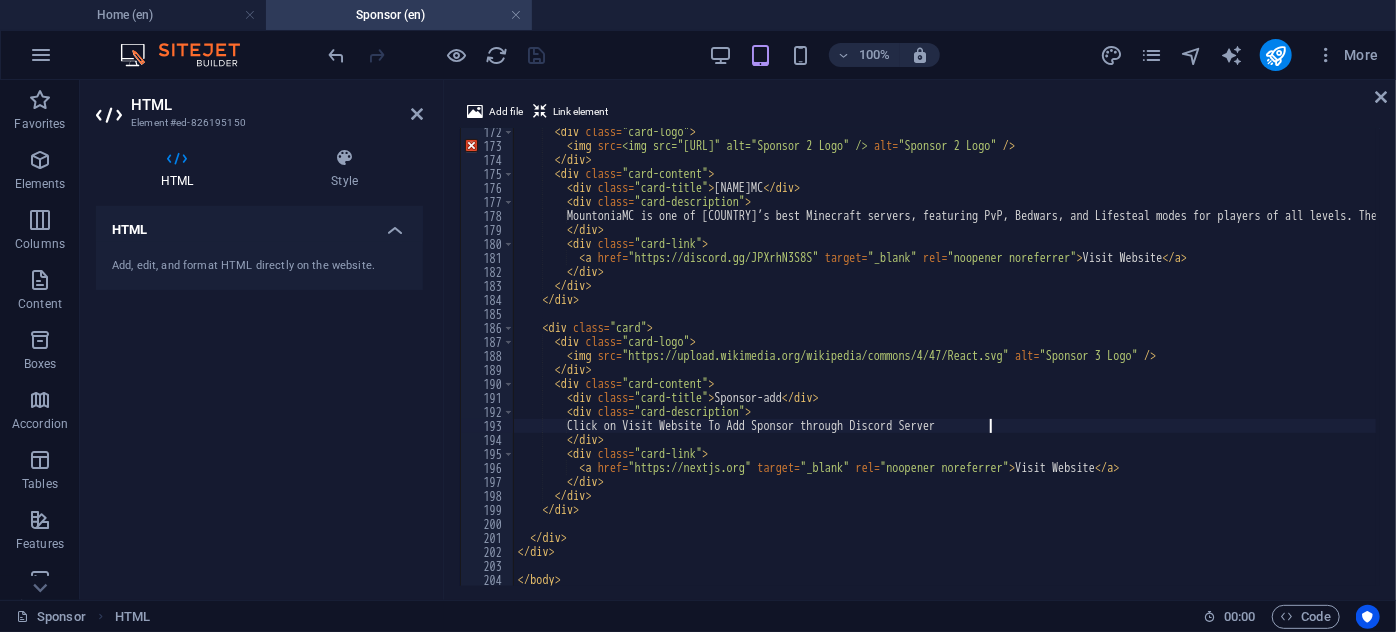 scroll, scrollTop: 0, scrollLeft: 37, axis: horizontal 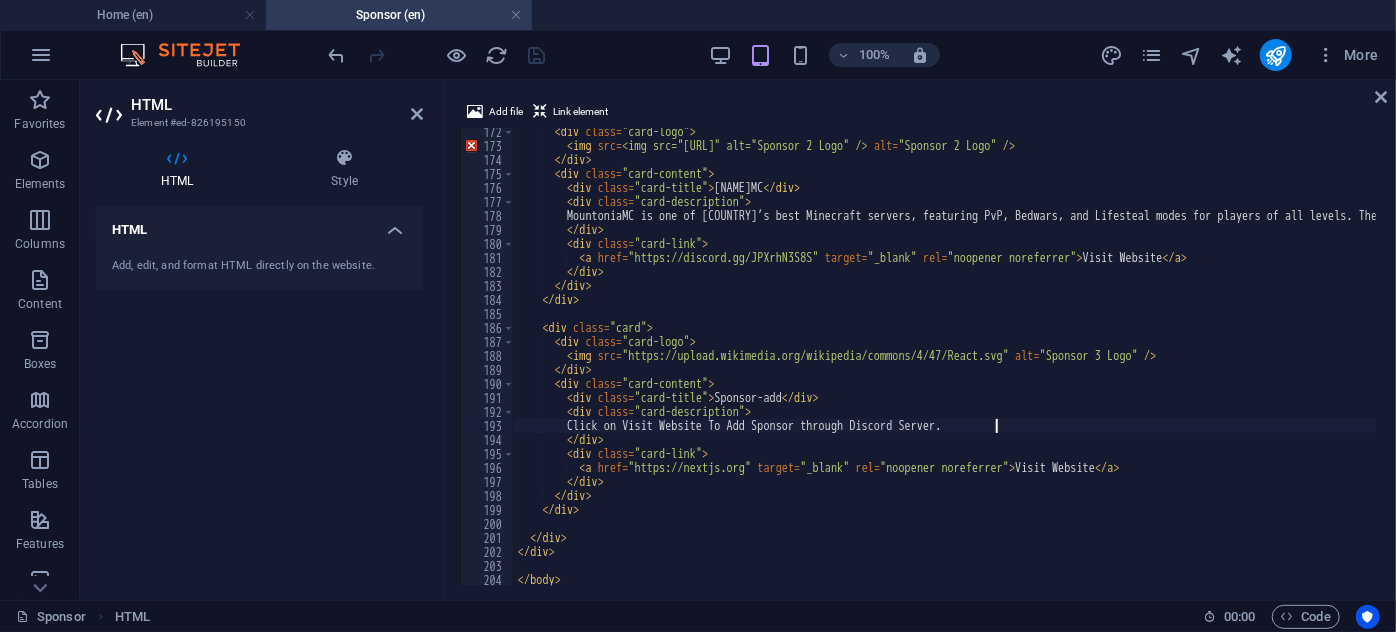 click on "< div   class = "card-logo" >           < img   src = "https://cdn.discordapp.com/attachments/1264062185273950229/1401757925374169118/bd902252b2f4ca23a2c31c8dec1a2f66.webp?ex=6891704c&is=68901ecc&hm=84ff2ca9dec24653be9d320ae1c1a9dd4ba6512e076b73f952ea4df4aecc2748&"   alt = "Sponsor 2 Logo"   />         </ div >         < div   class = "card-content" >           < div   class = "card-title" > MountoniaMC </ div >           < div   class = "card-description" >             MountoniaMC is one of Nepal’s best Minecraft servers, featuring PvP, Bedwars, and Lifesteal modes for players of all levels. They bring fun and competition to our community.           </ div >           < div   class = "card-link" >              < a   href = "https://discord.gg/JPXrhN3S8S"   target = "_blank"   rel = "noopener noreferrer" > Visit Website </ a >           </ div >         </ div >      </ div >      < div   class = "card" >         < div   class = "card-logo" >           < img   src =   alt = "Sponsor 3 Logo"   />" at bounding box center [1367, 366] 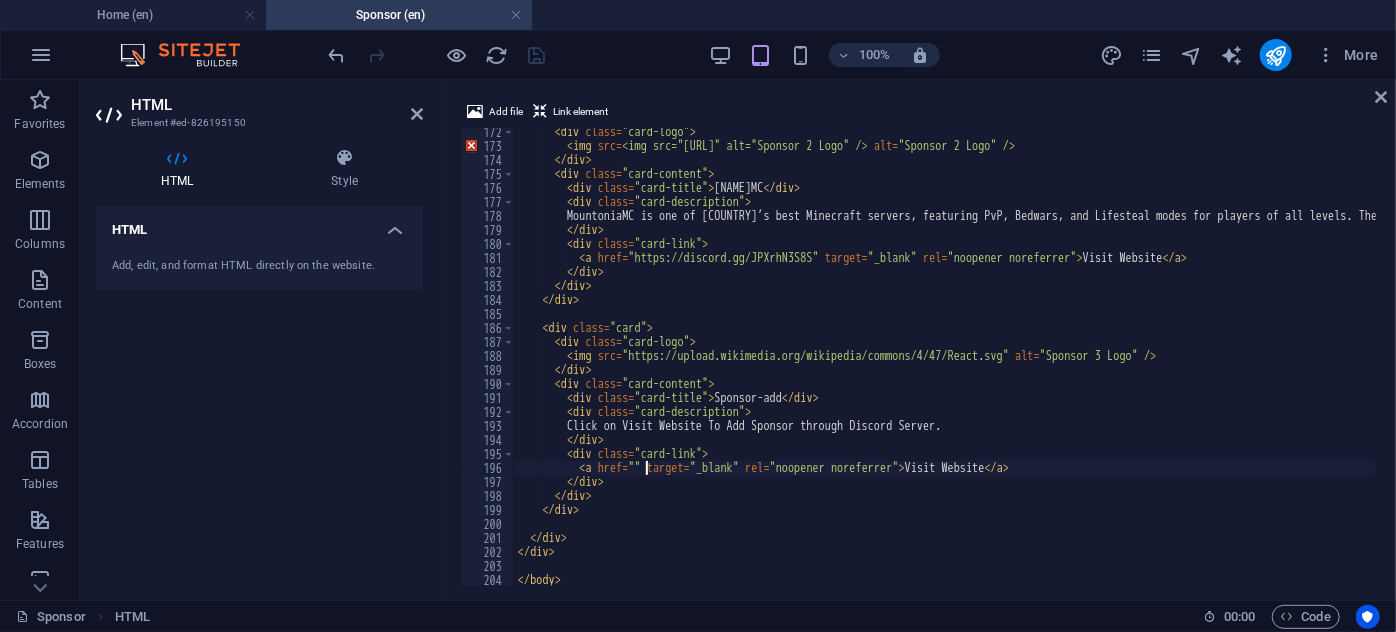 click on "Sponsor HTML" at bounding box center [601, 617] 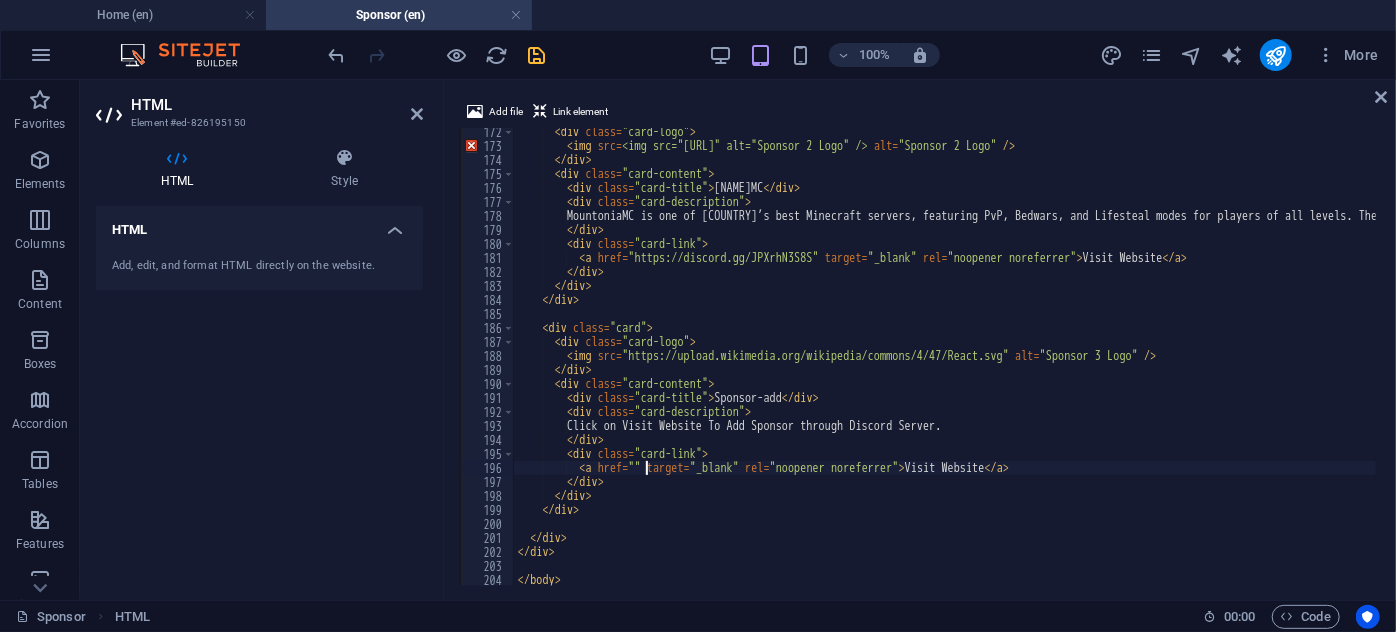 click on "< div   class = "card-logo" >           < img   src = "https://cdn.discordapp.com/attachments/1264062185273950229/1401757925374169118/bd902252b2f4ca23a2c31c8dec1a2f66.webp?ex=6891704c&is=68901ecc&hm=84ff2ca9dec24653be9d320ae1c1a9dd4ba6512e076b73f952ea4df4aecc2748&"   alt = "Sponsor 2 Logo"   />         </ div >         < div   class = "card-content" >           < div   class = "card-title" > MountoniaMC </ div >           < div   class = "card-description" >             MountoniaMC is one of Nepal’s best Minecraft servers, featuring PvP, Bedwars, and Lifesteal modes for players of all levels. They bring fun and competition to our community.           </ div >           < div   class = "card-link" >              < a   href = "https://discord.gg/JPXrhN3S8S"   target = "_blank"   rel = "noopener noreferrer" > Visit Website </ a >           </ div >         </ div >      </ div >      < div   class = "card" >         < div   class = "card-logo" >           < img   src =   alt = "Sponsor 3 Logo"   />" at bounding box center [1367, 366] 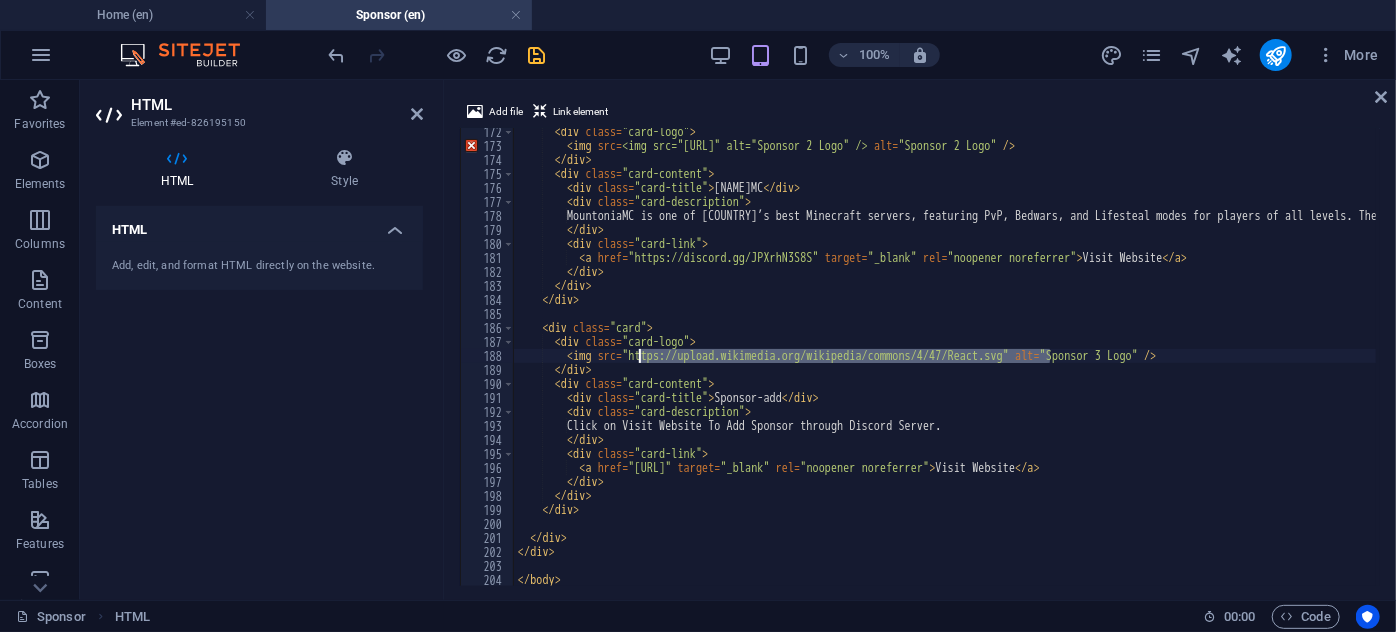 drag, startPoint x: 1053, startPoint y: 361, endPoint x: 638, endPoint y: 360, distance: 415.0012 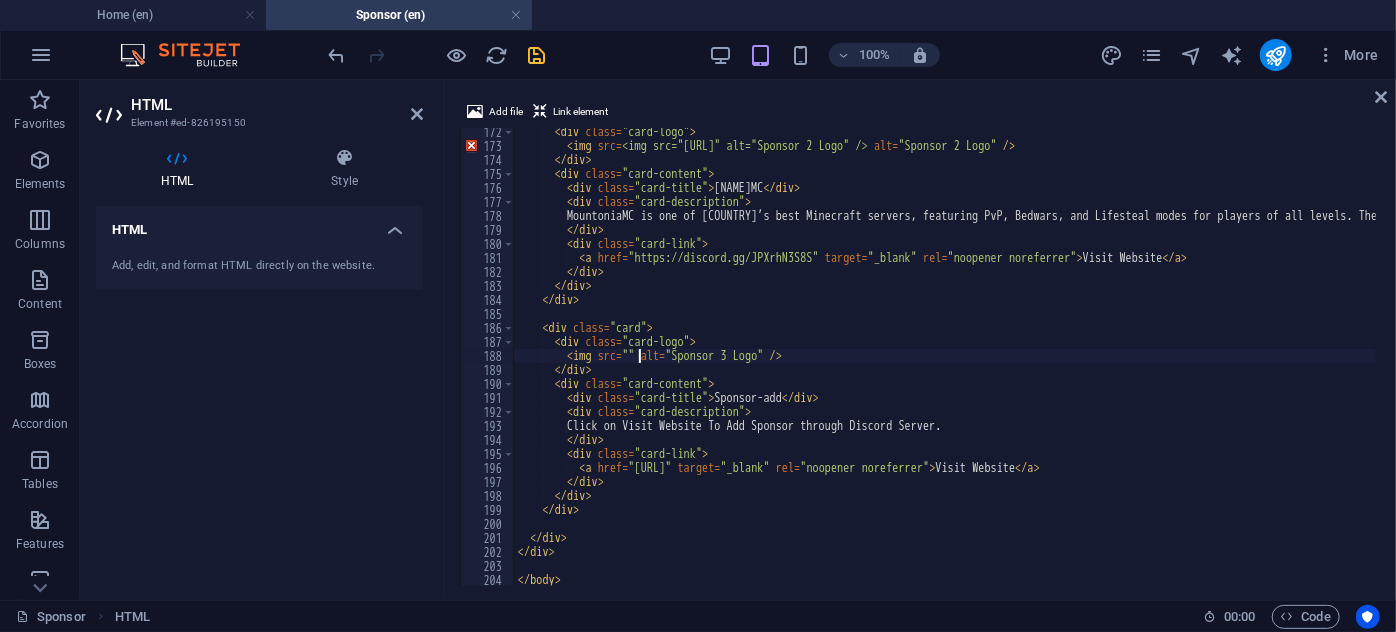 paste on "https://t3.ftcdn.net/jpg/09/63/60/06/240_F_963600607_9qs7H0sd5qrABthrRSmmsetnfA64nHn6.jpg" 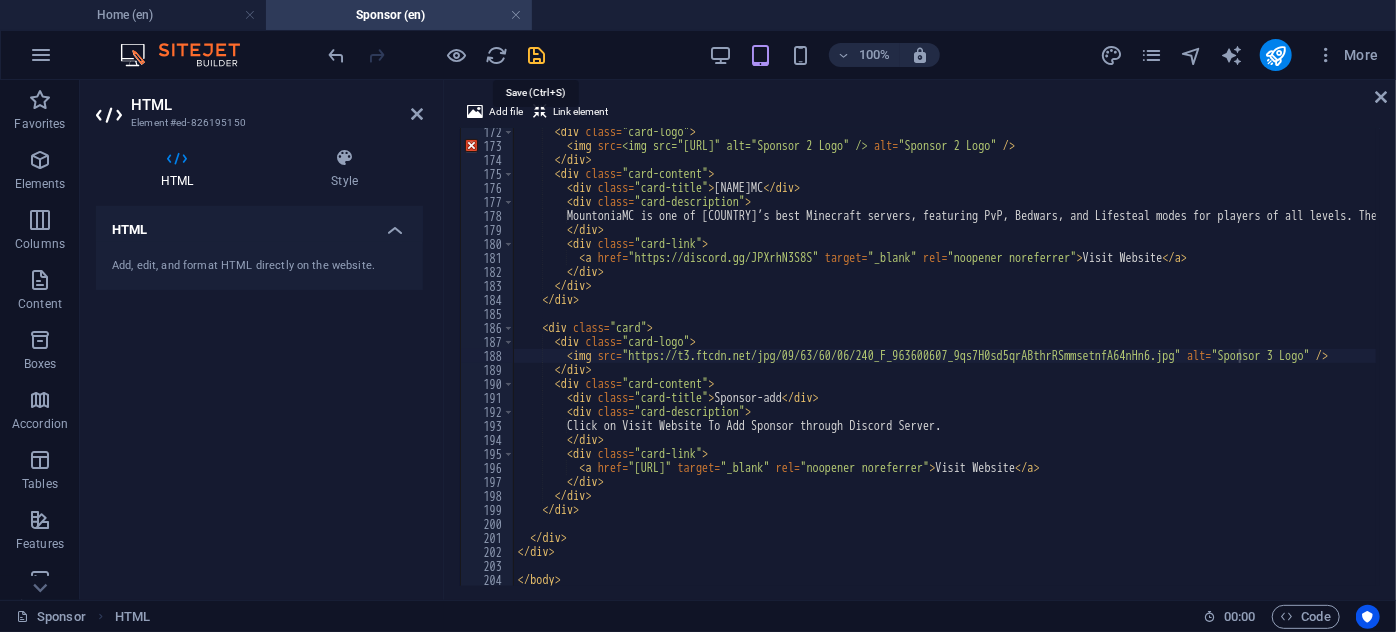 click at bounding box center [537, 55] 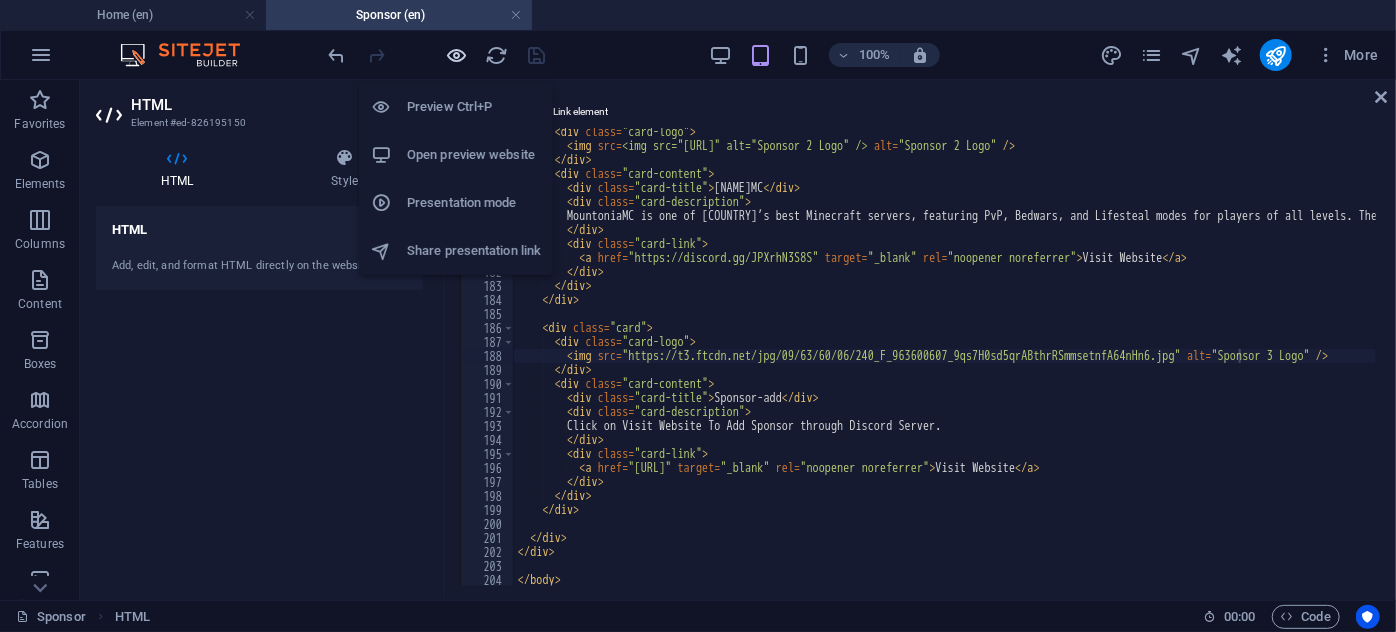 click at bounding box center [457, 55] 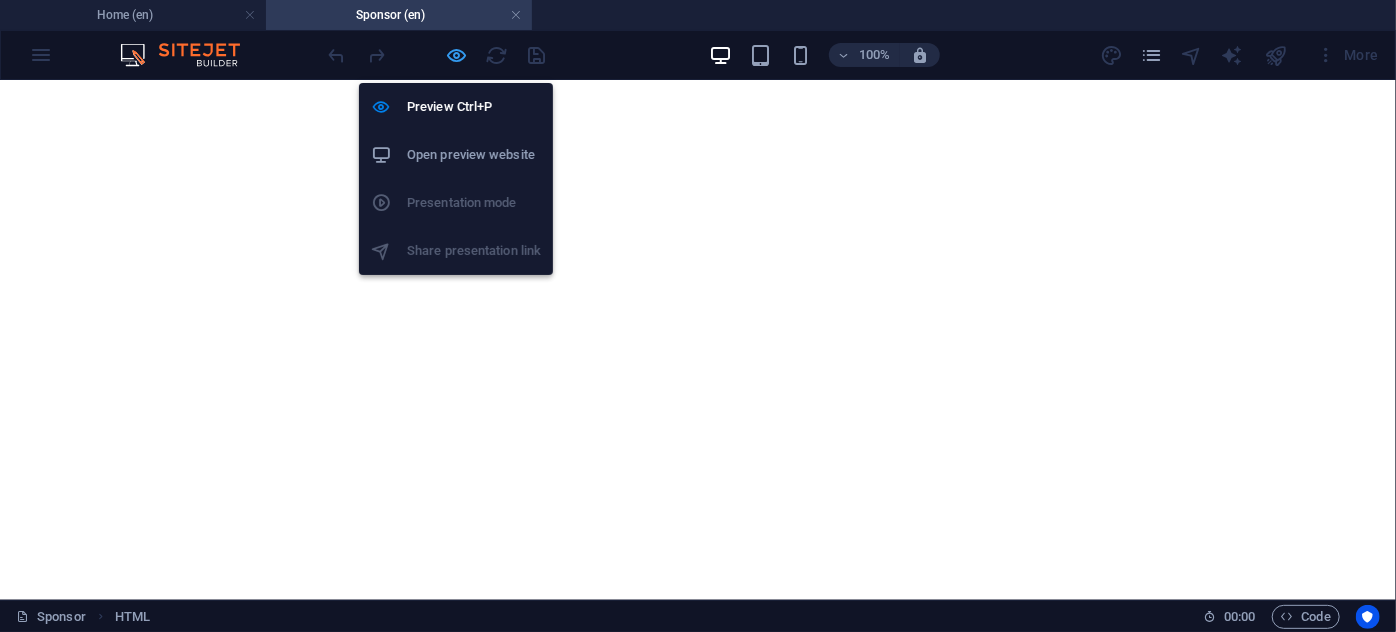 click at bounding box center [457, 55] 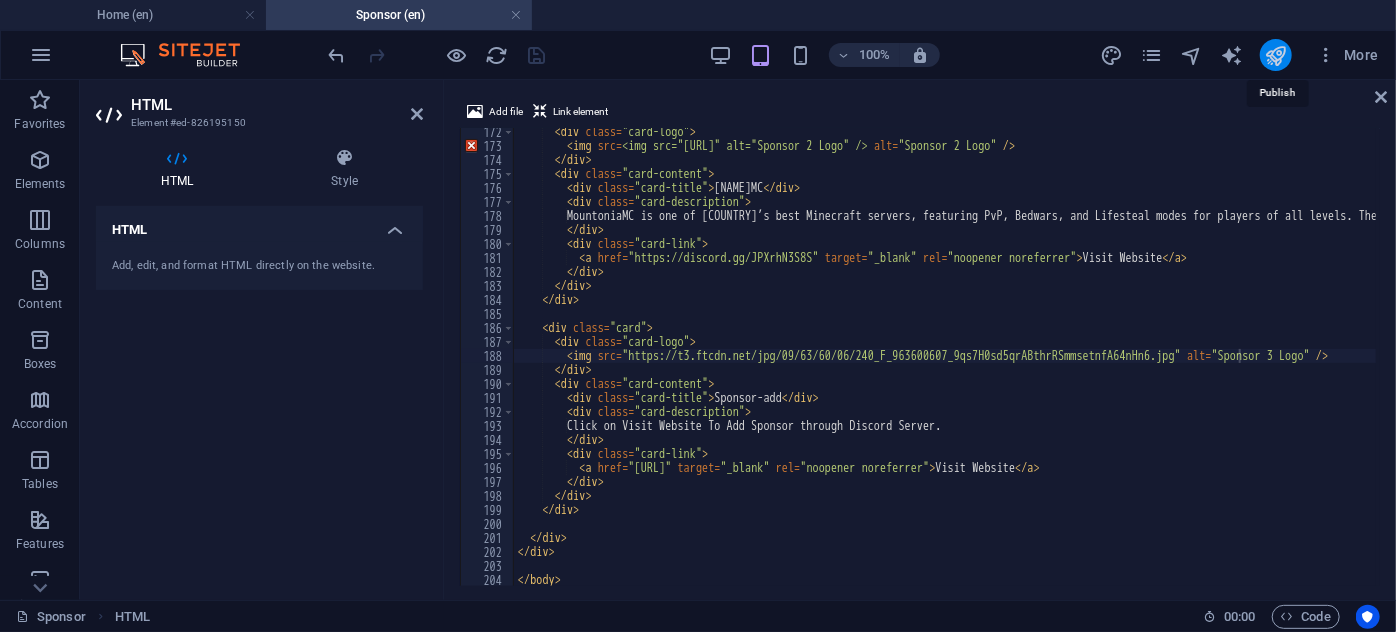 click at bounding box center (1275, 55) 